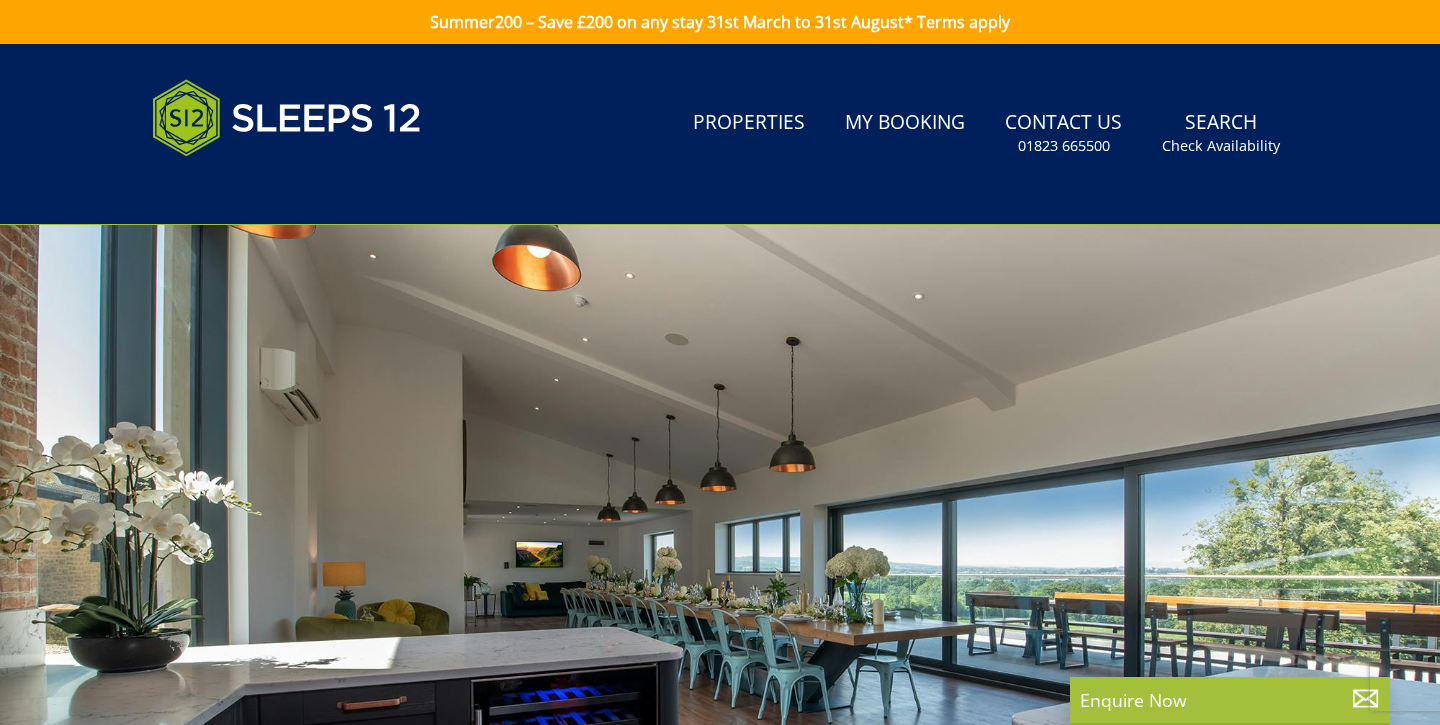 scroll, scrollTop: 0, scrollLeft: 0, axis: both 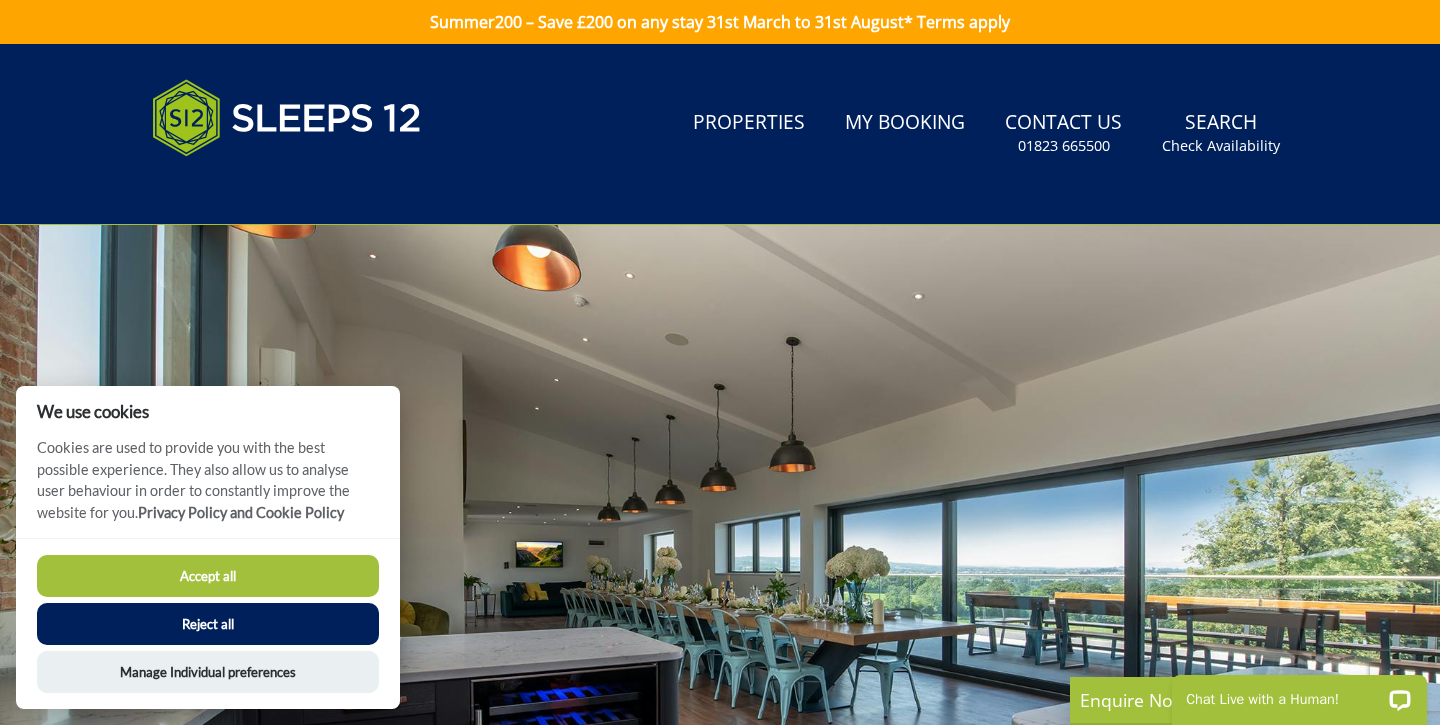 click on "Reject all" at bounding box center [208, 624] 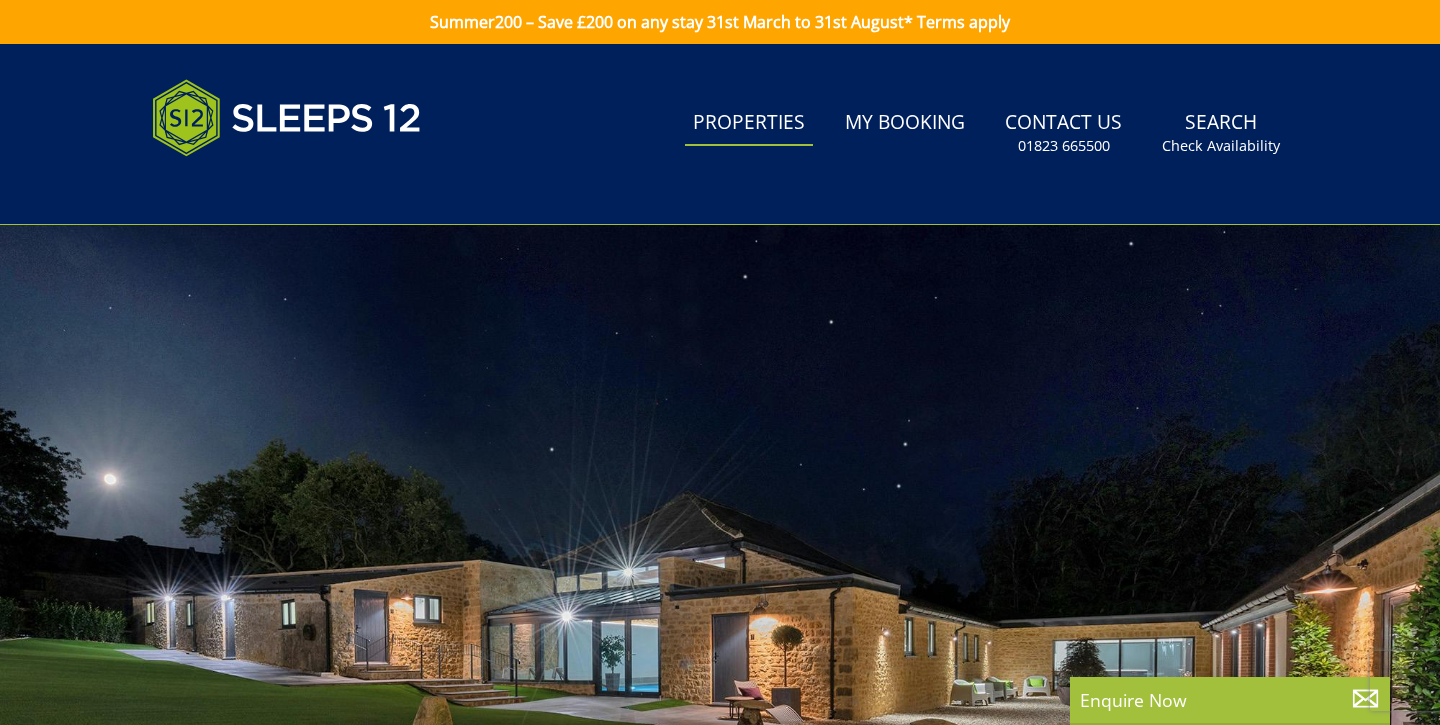 scroll, scrollTop: 0, scrollLeft: 0, axis: both 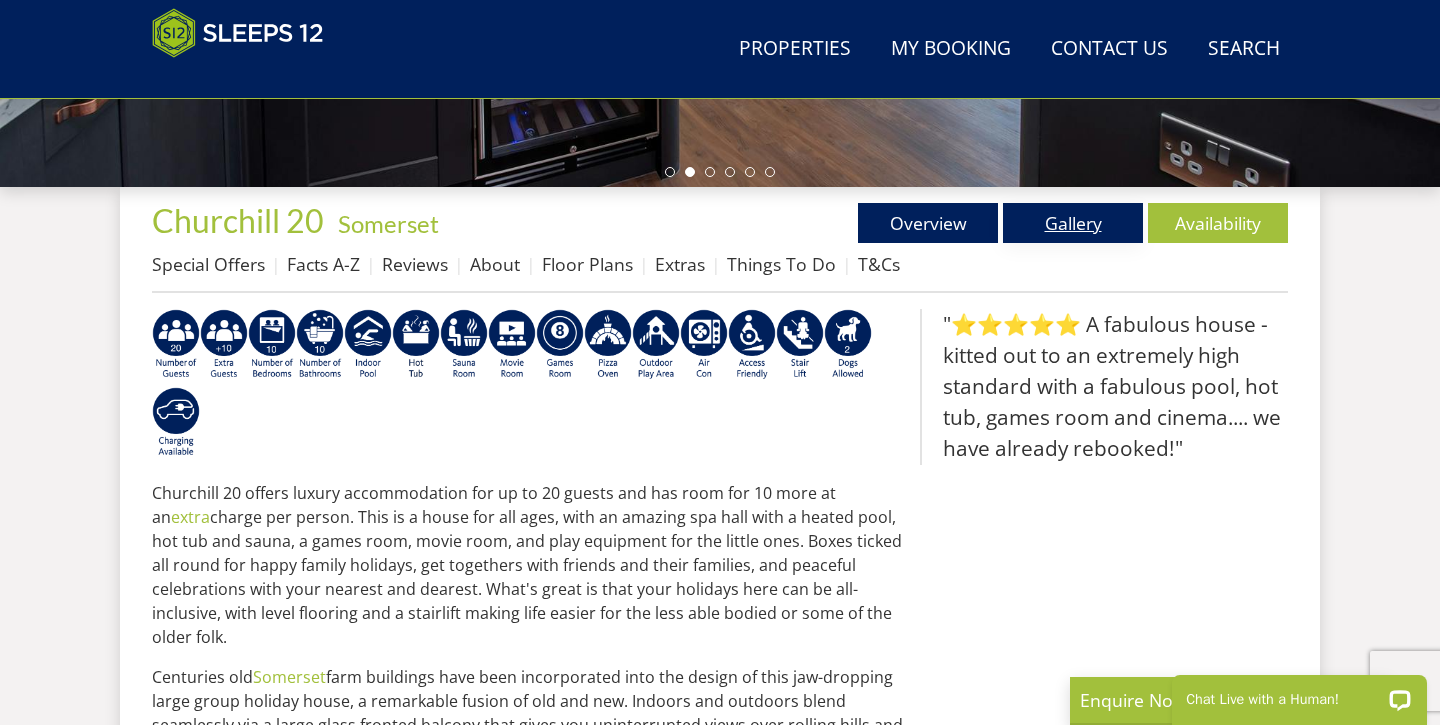 click on "Gallery" at bounding box center [1073, 223] 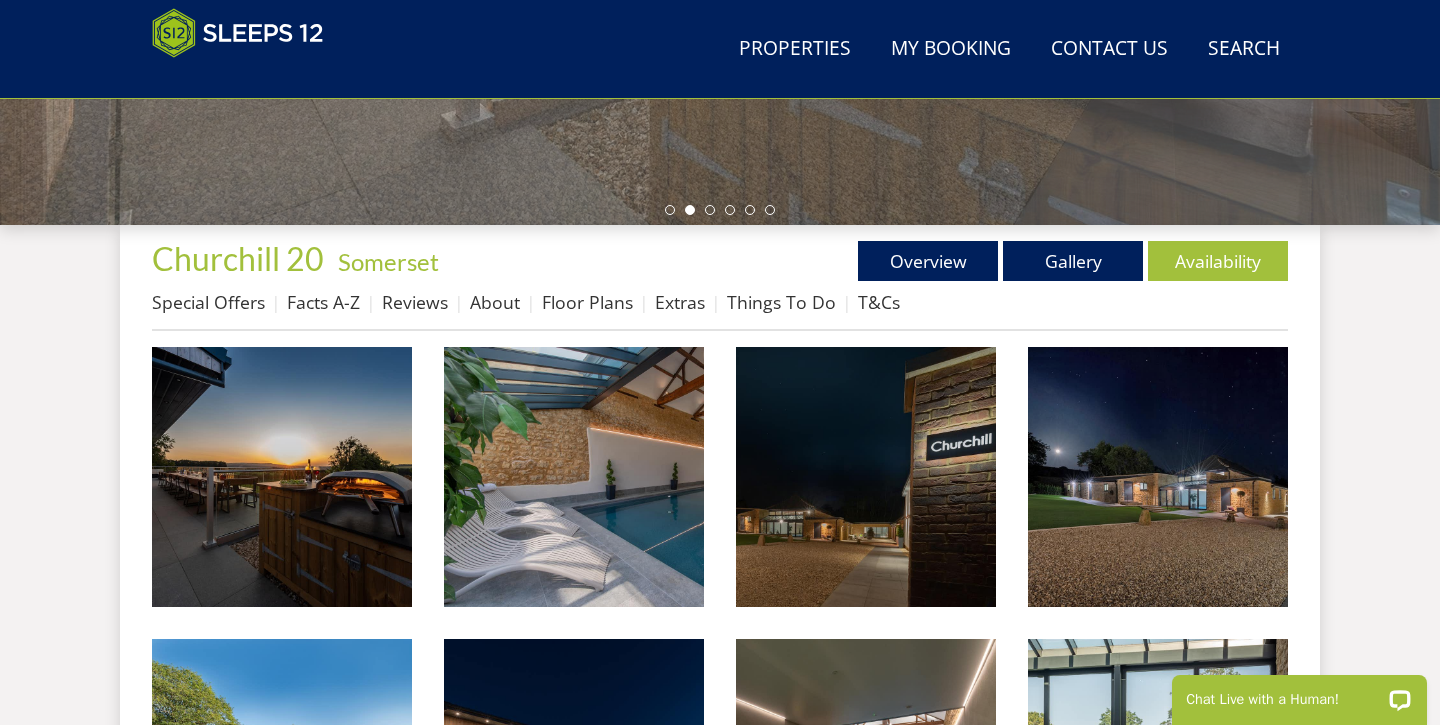 scroll, scrollTop: 632, scrollLeft: 0, axis: vertical 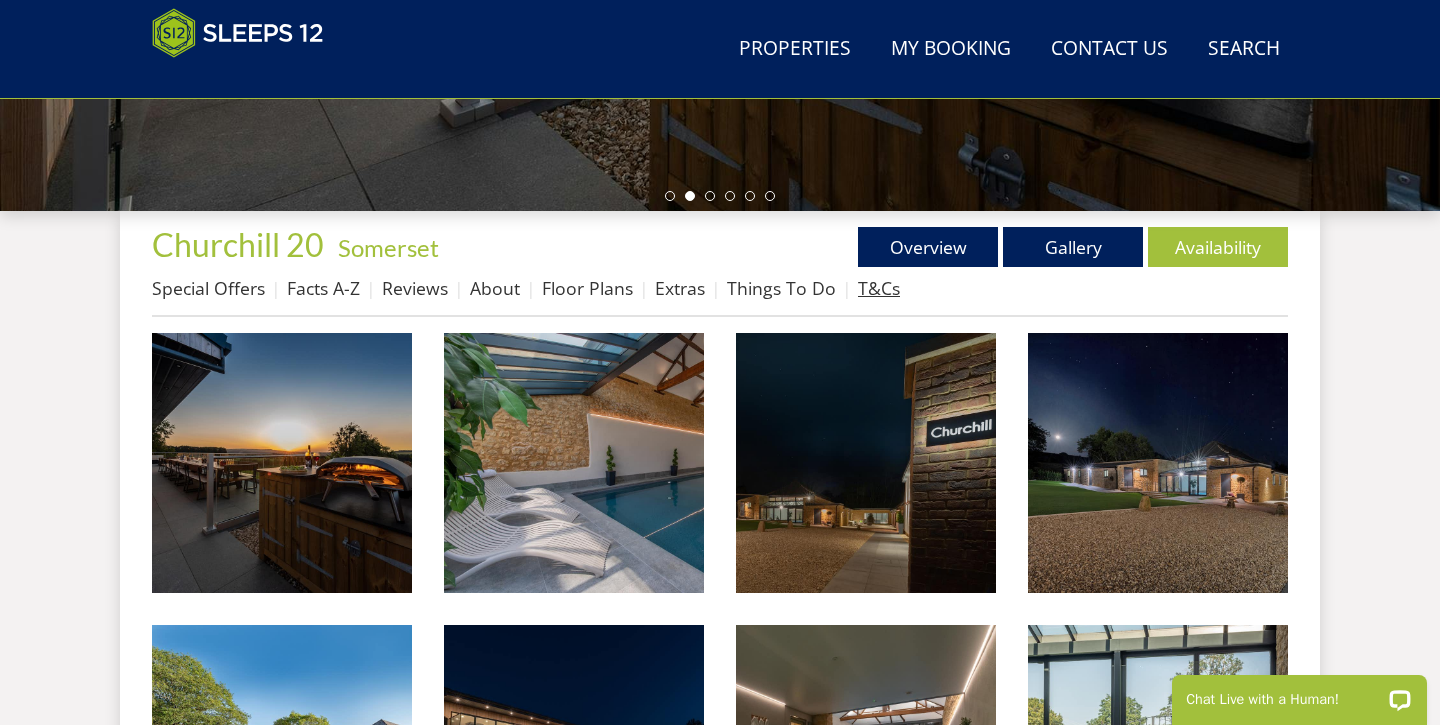 click on "T&Cs" at bounding box center (879, 288) 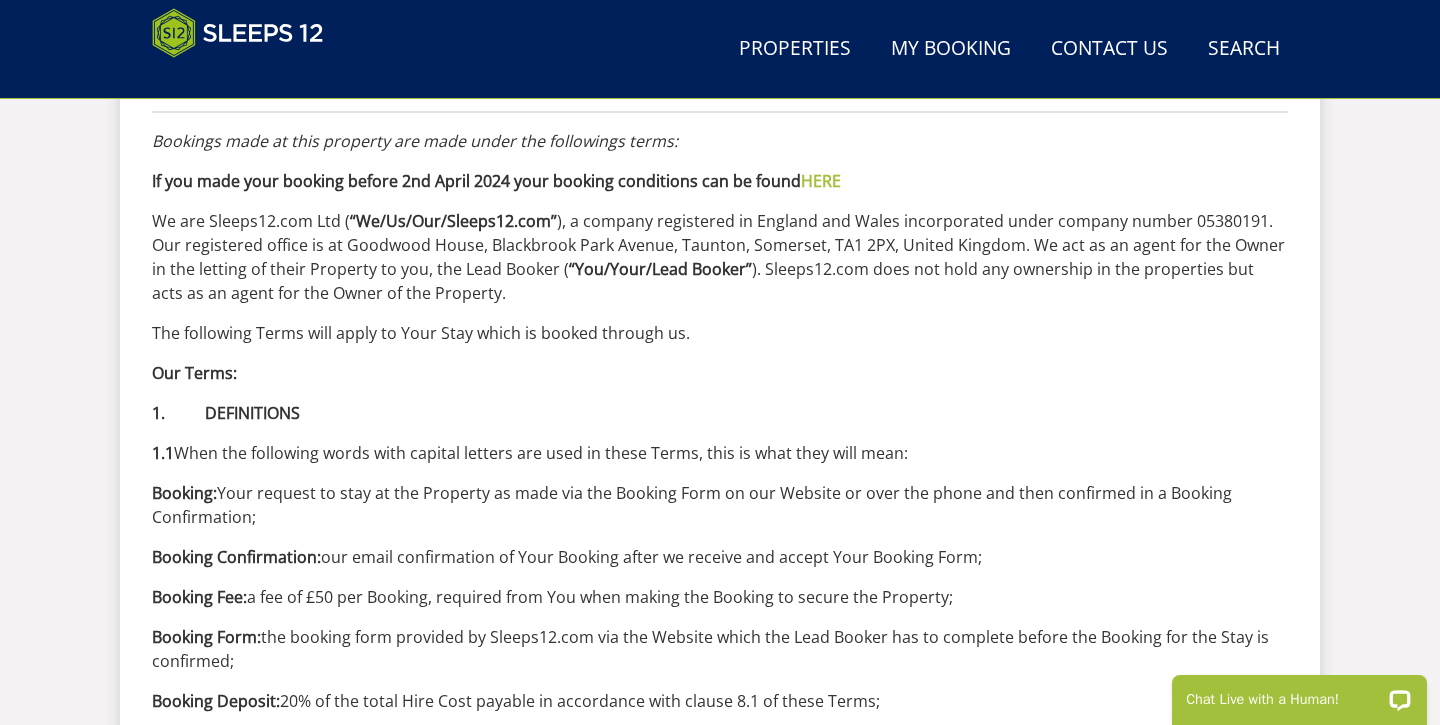 scroll, scrollTop: 547, scrollLeft: 0, axis: vertical 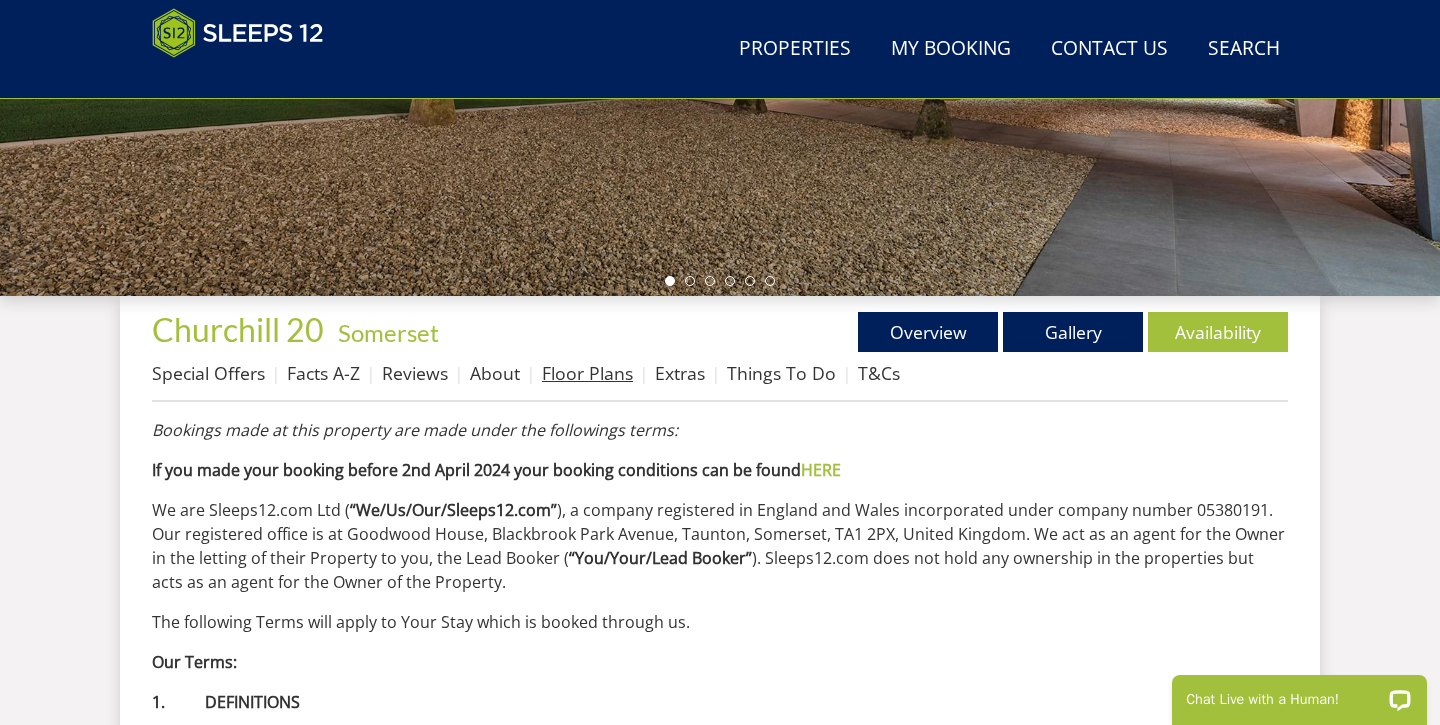 click on "Floor Plans" at bounding box center (587, 373) 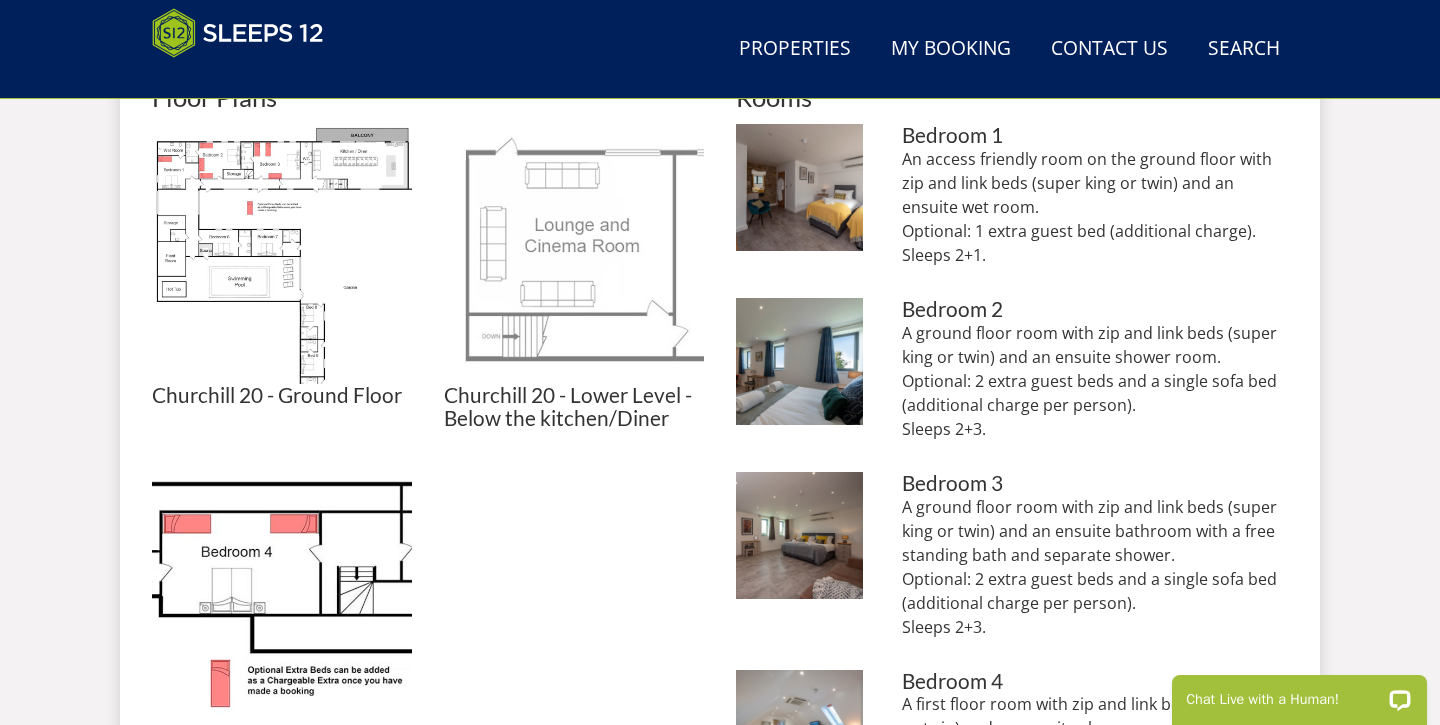 scroll, scrollTop: 921, scrollLeft: 0, axis: vertical 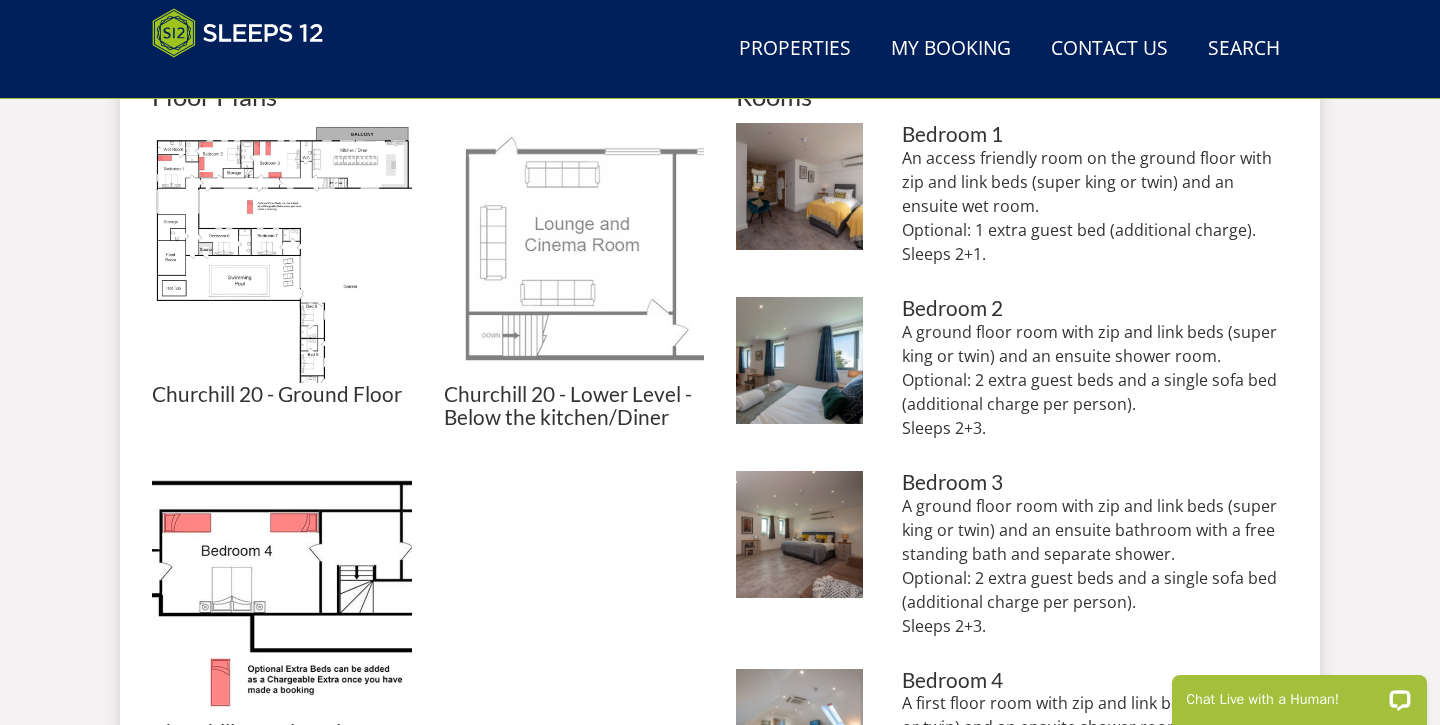 click at bounding box center [574, 253] 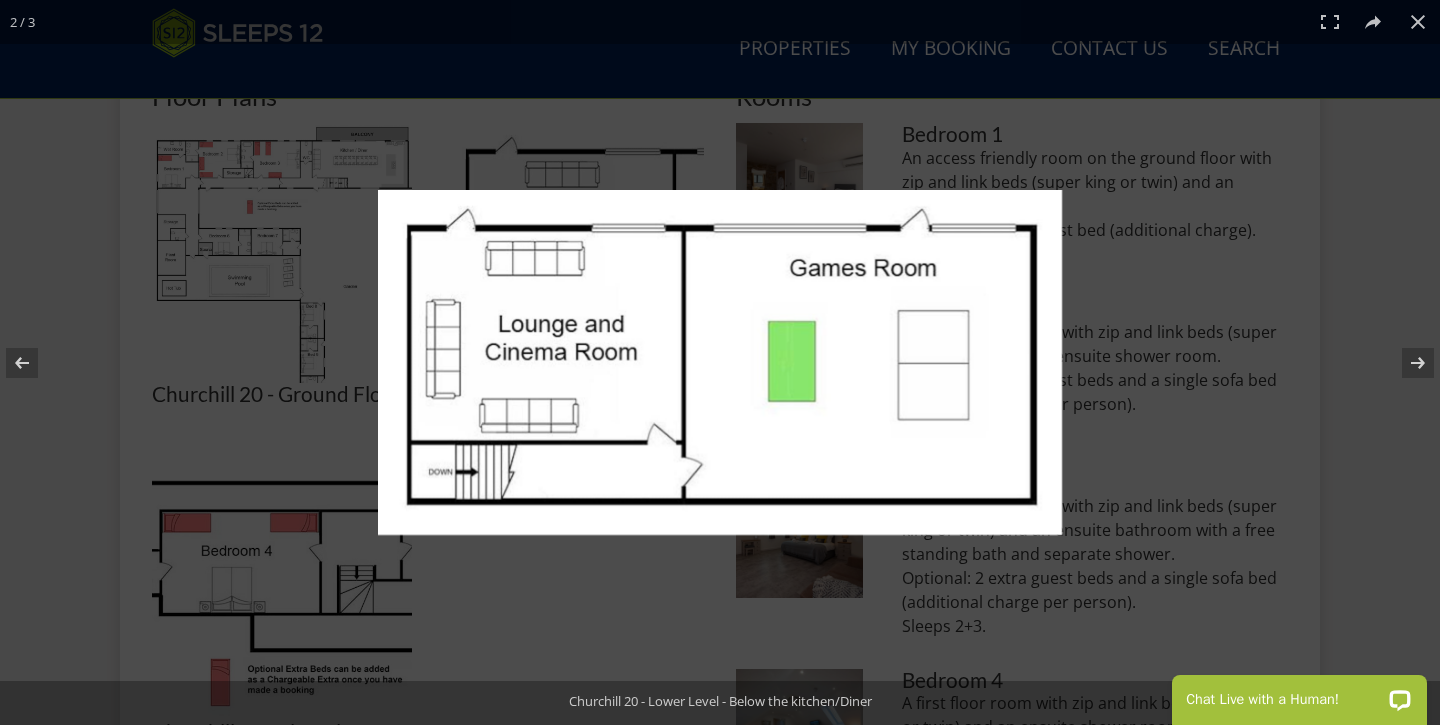 click at bounding box center [720, 362] 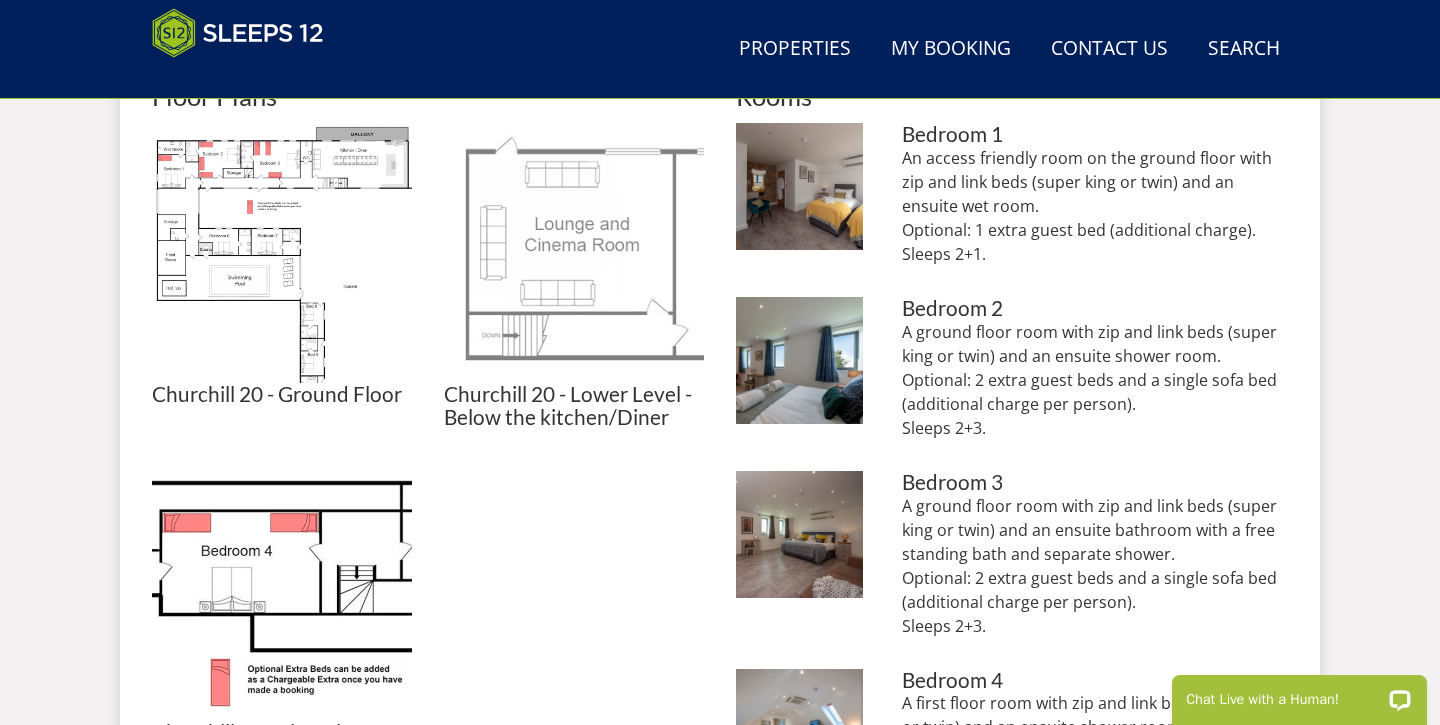 click at bounding box center (574, 253) 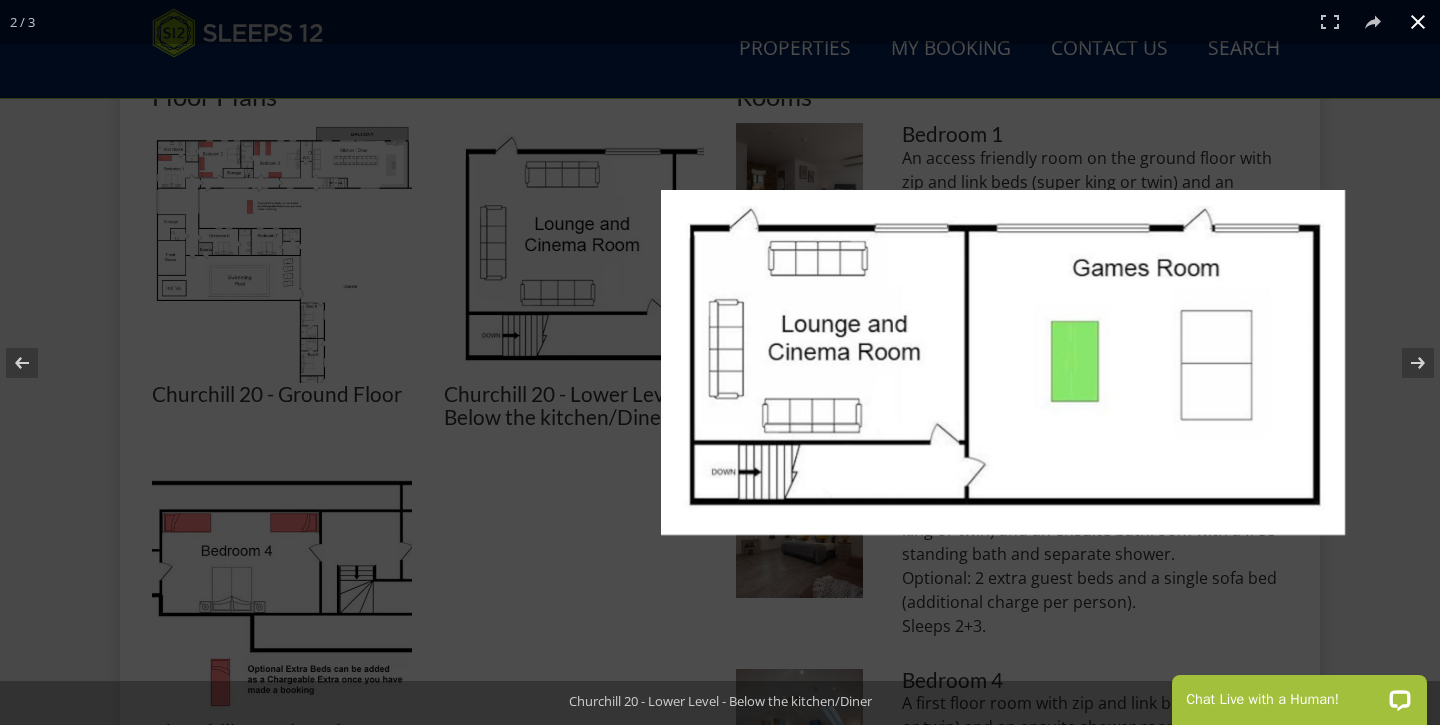 click at bounding box center (1003, 362) 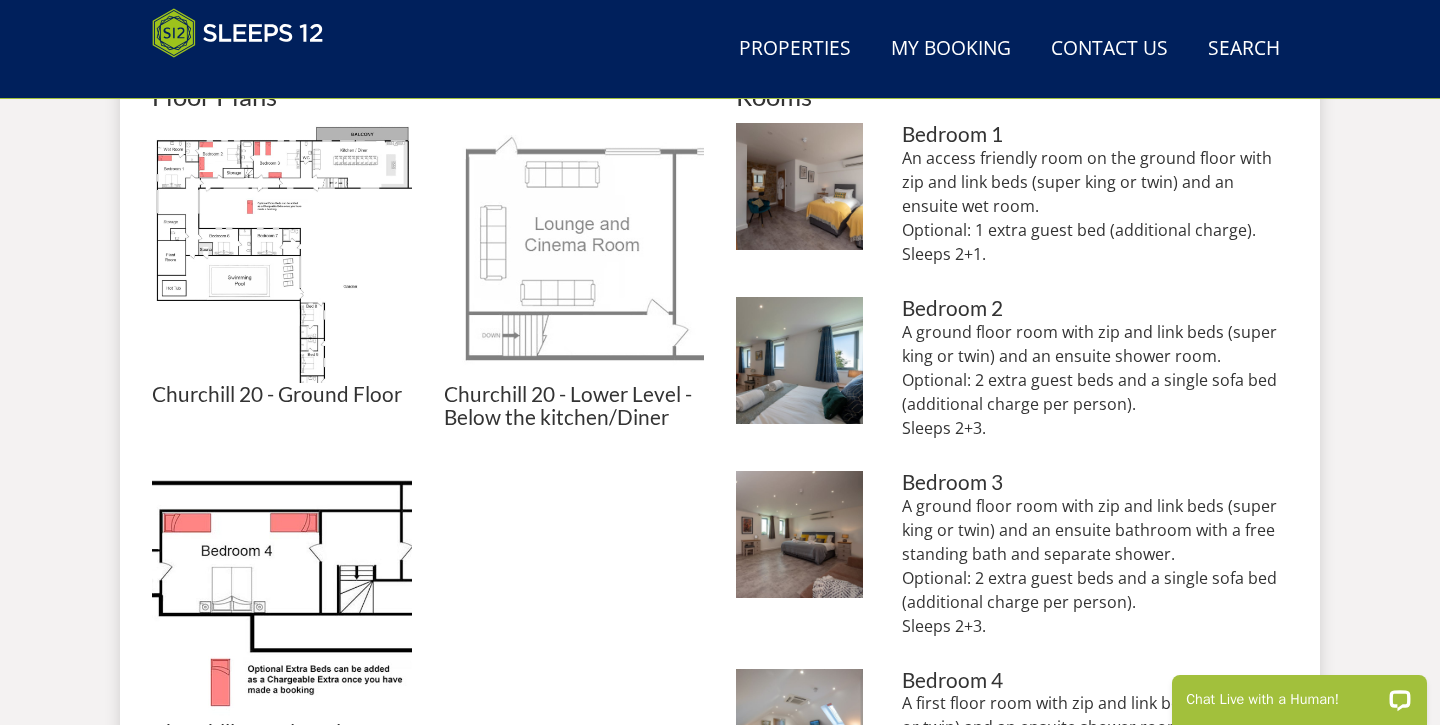 click at bounding box center (574, 253) 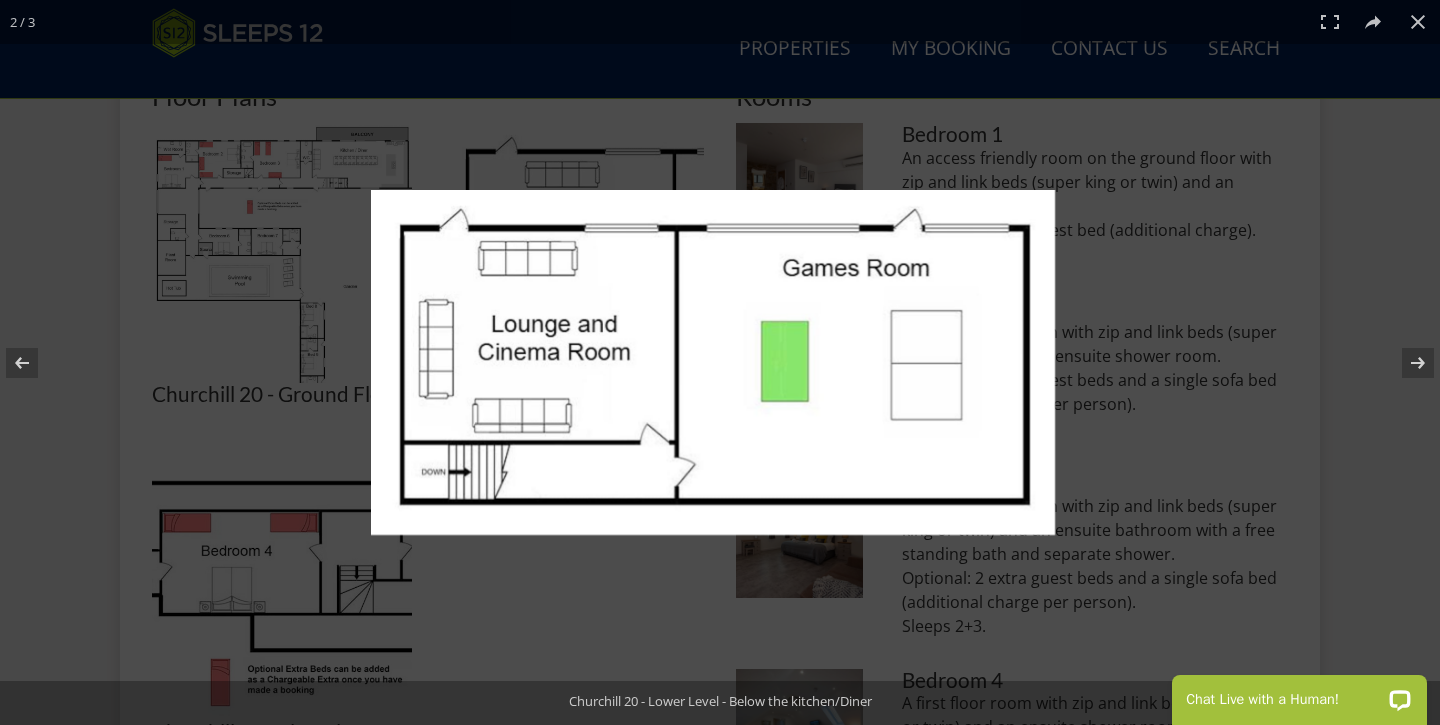 click at bounding box center (713, 362) 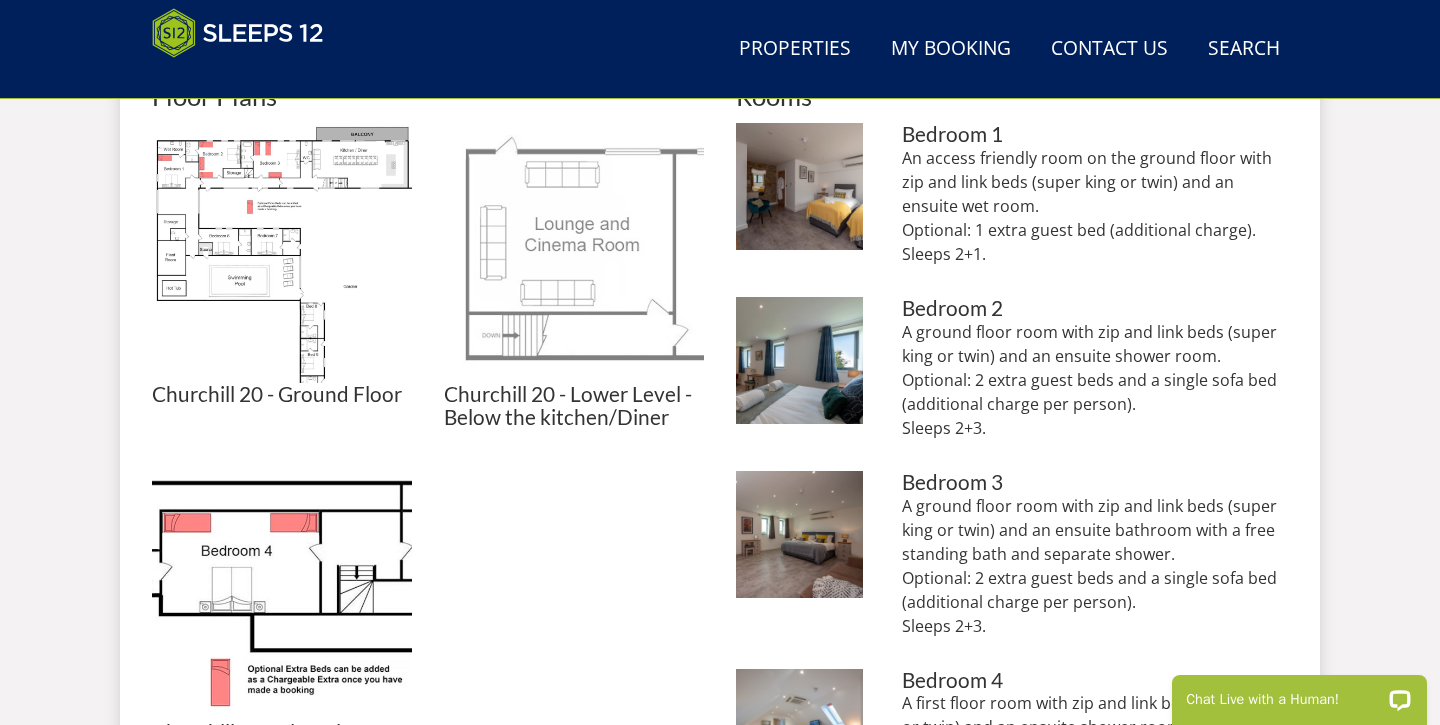 click at bounding box center [574, 253] 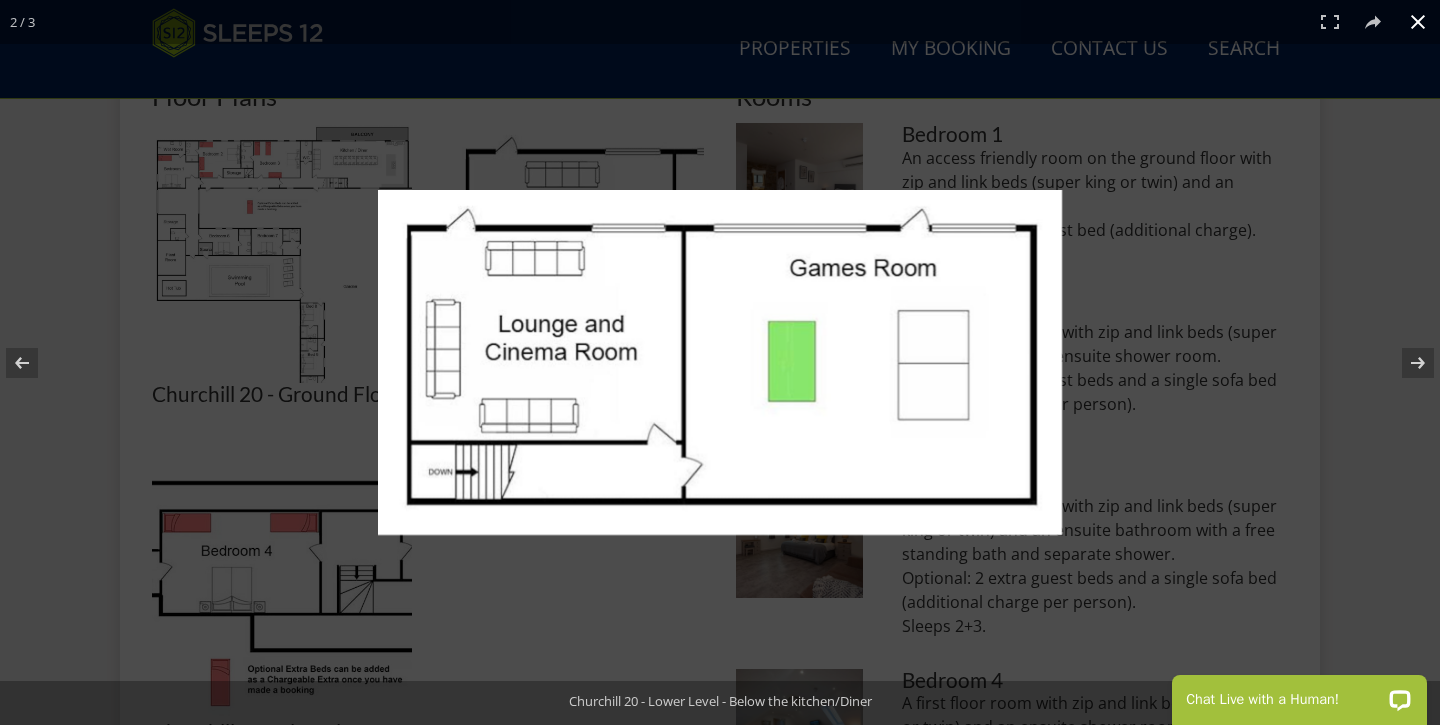 click at bounding box center [720, 362] 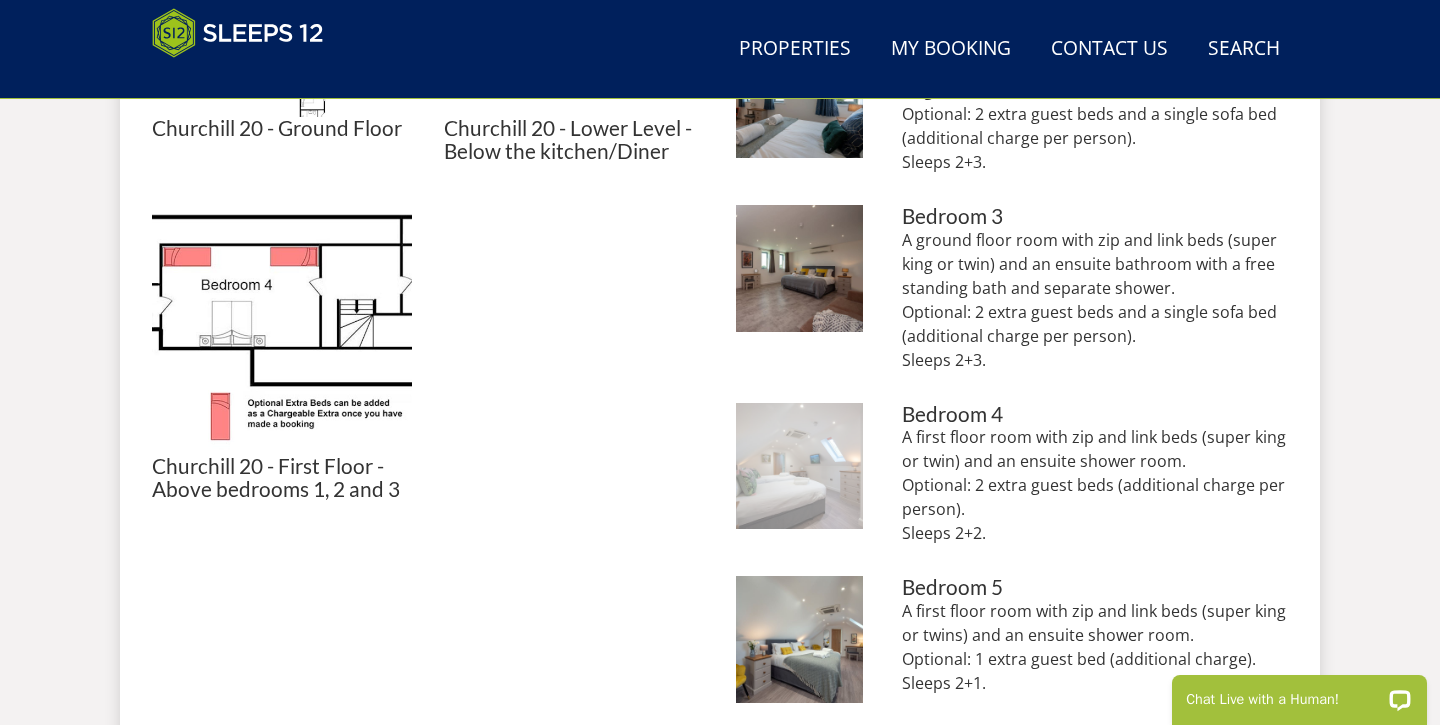scroll, scrollTop: 1203, scrollLeft: 0, axis: vertical 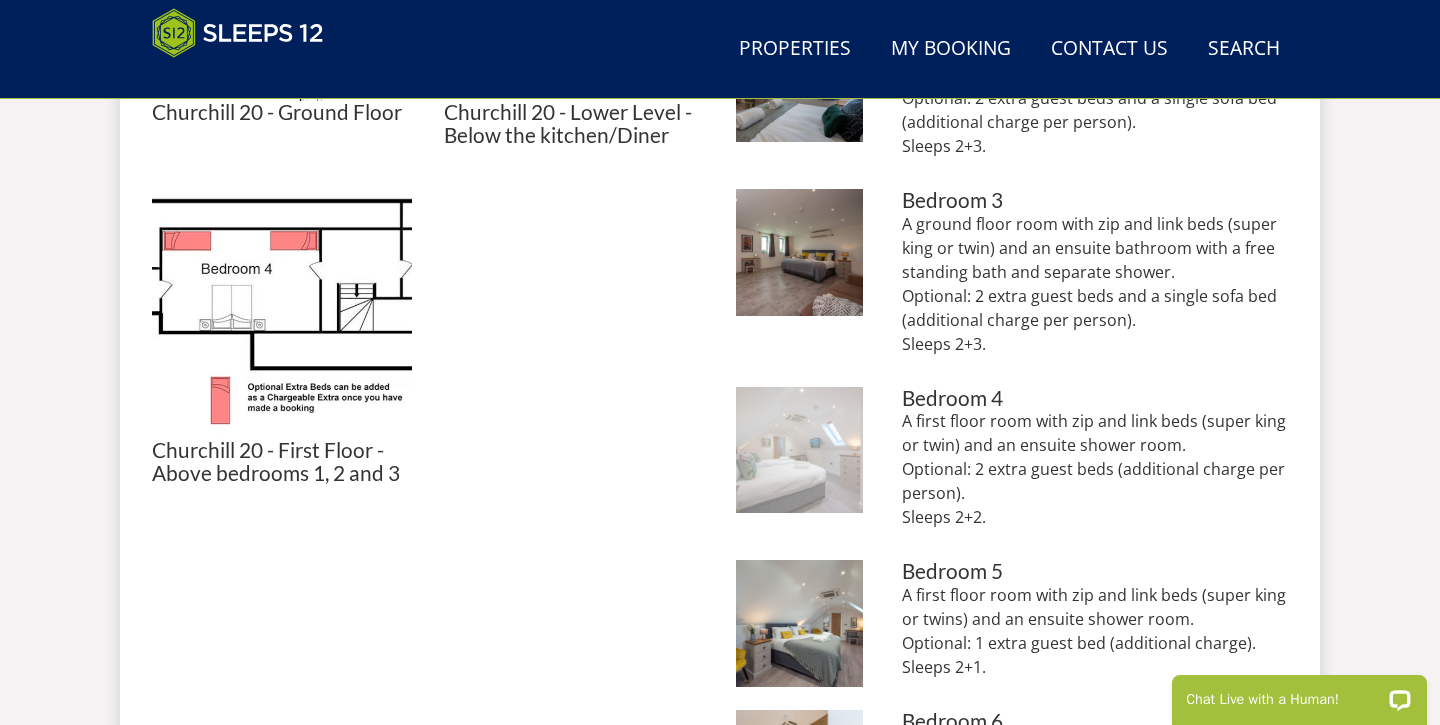 click at bounding box center (799, 450) 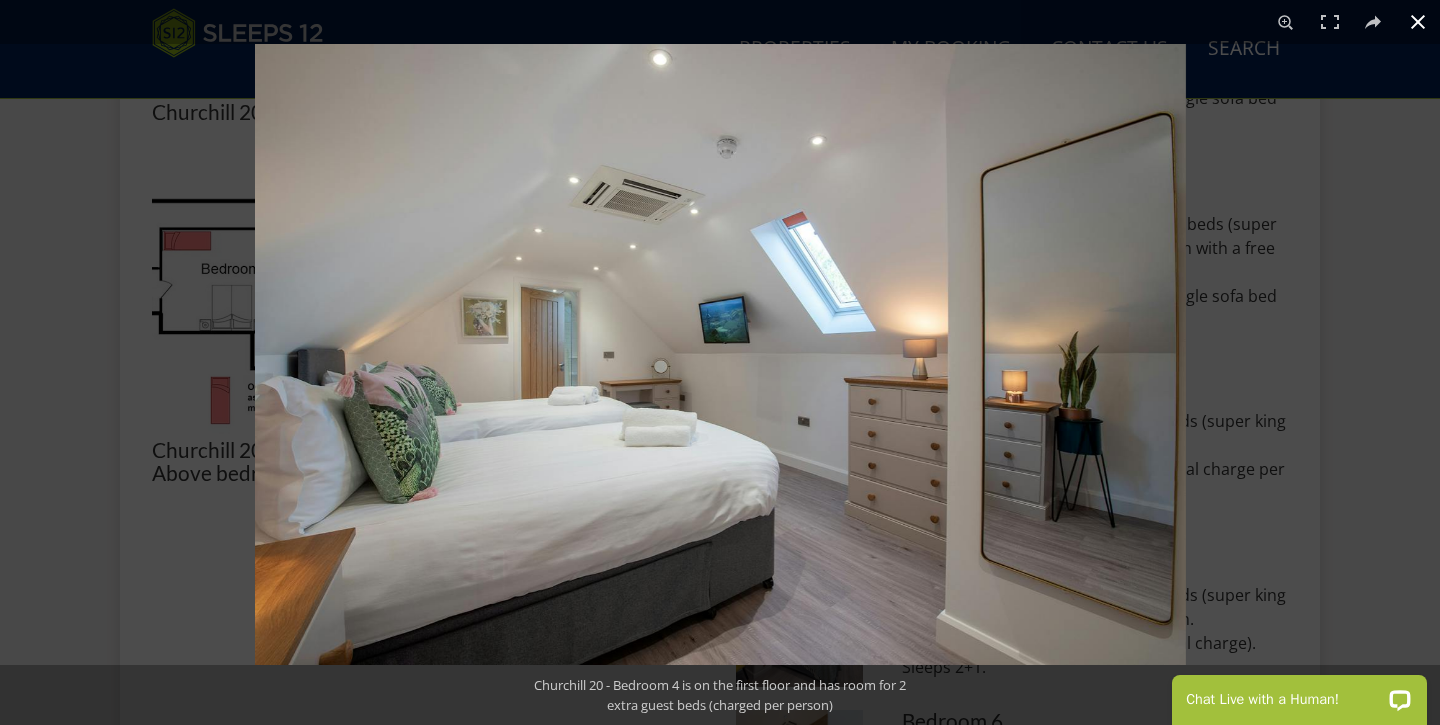 click at bounding box center [975, 406] 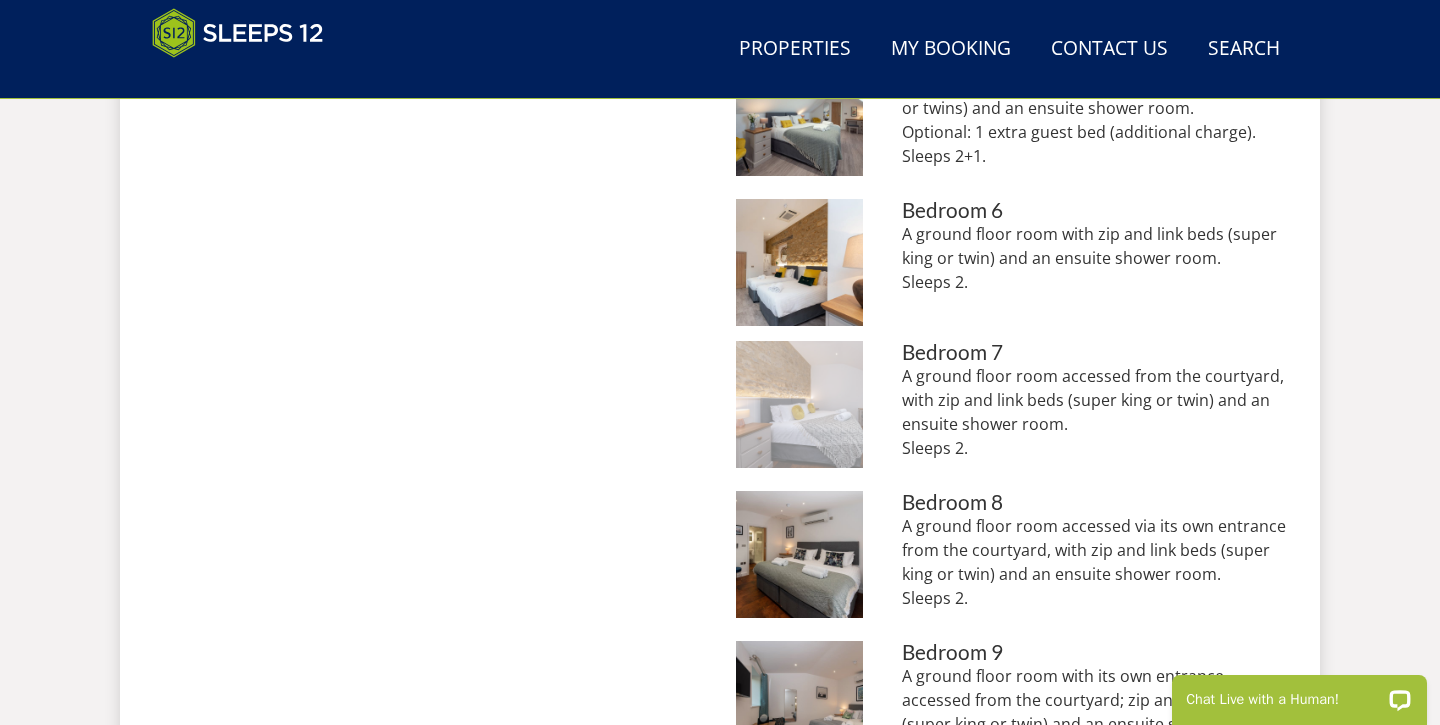 scroll, scrollTop: 1736, scrollLeft: 0, axis: vertical 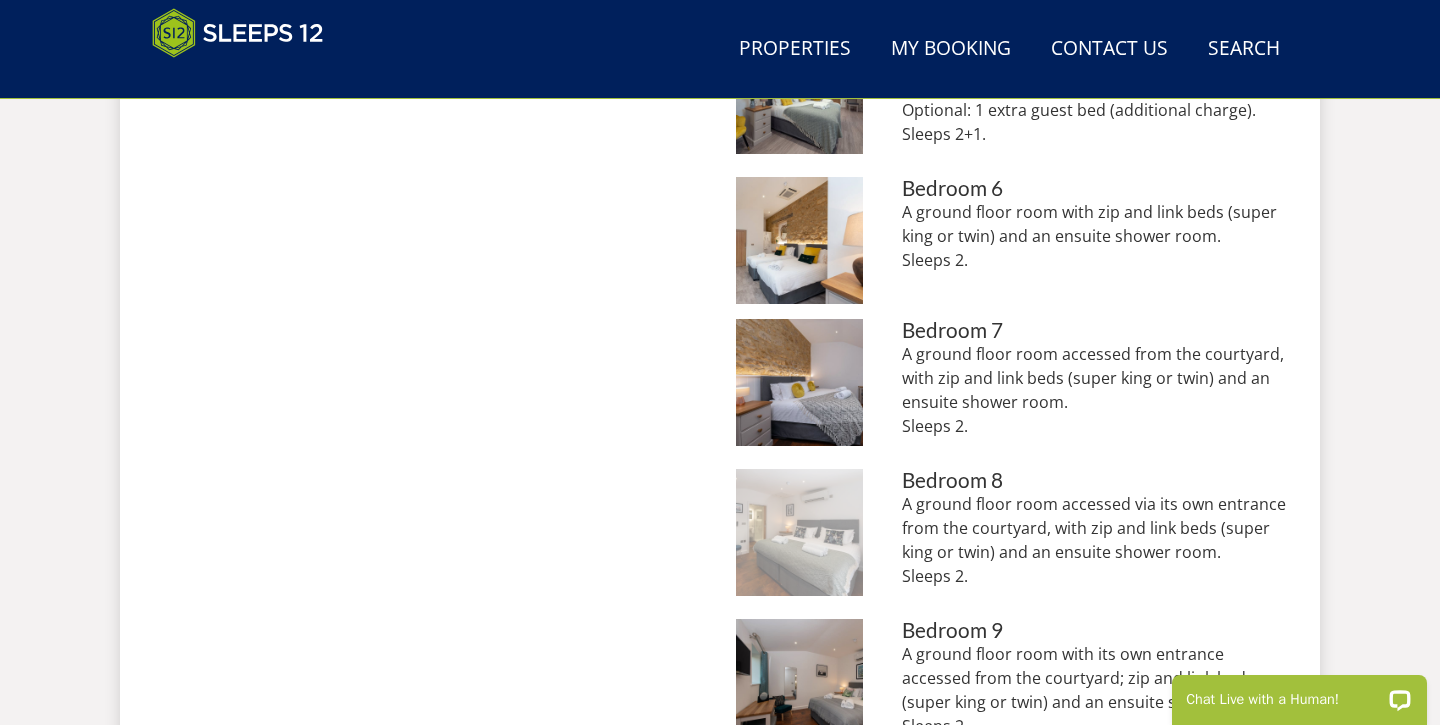 click at bounding box center [799, 532] 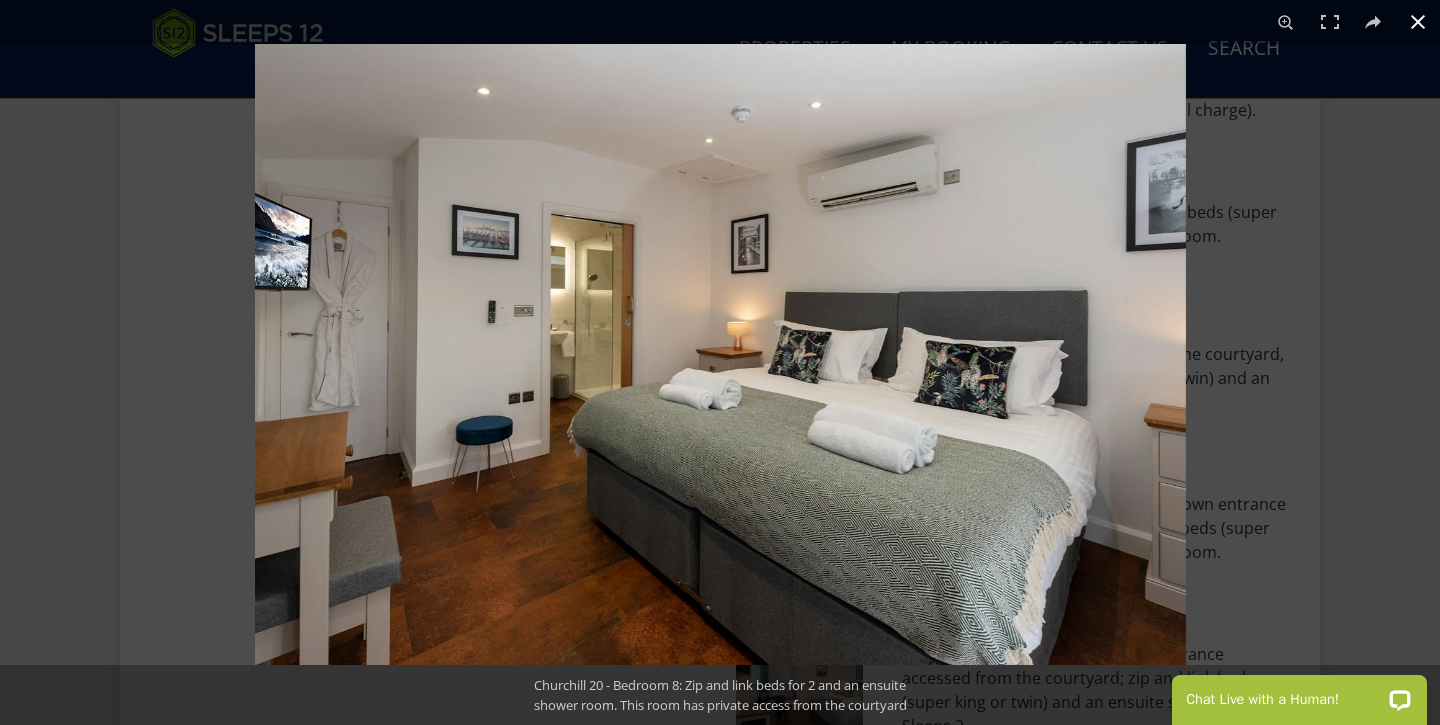 click at bounding box center (975, 406) 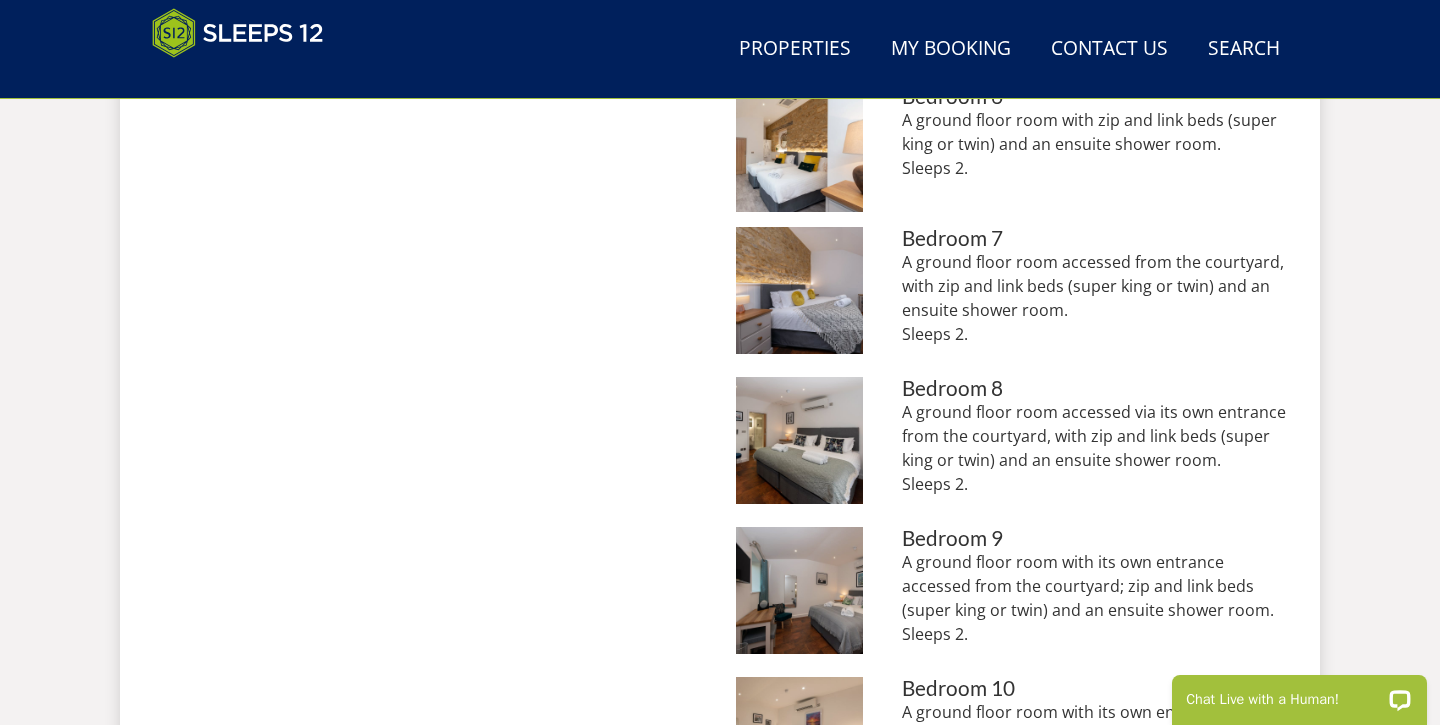 scroll, scrollTop: 1837, scrollLeft: 0, axis: vertical 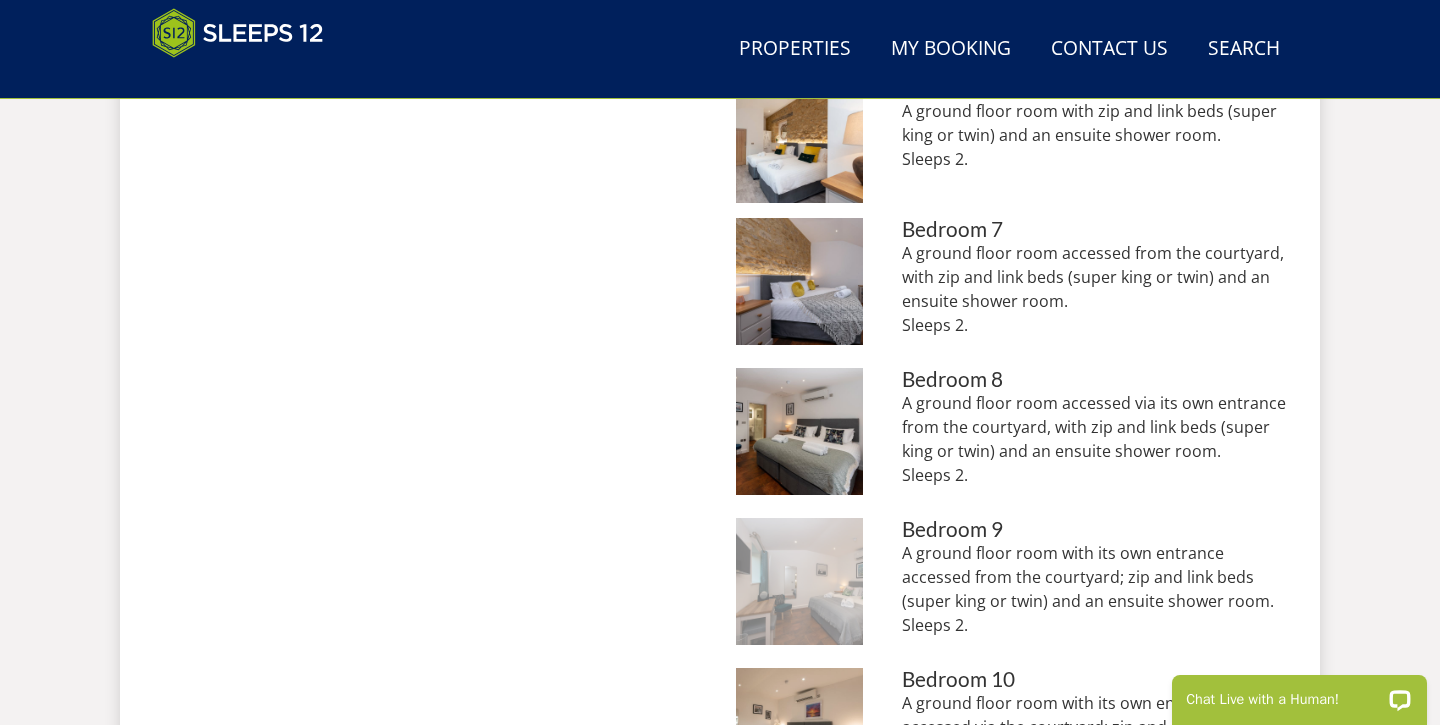 click at bounding box center [799, 581] 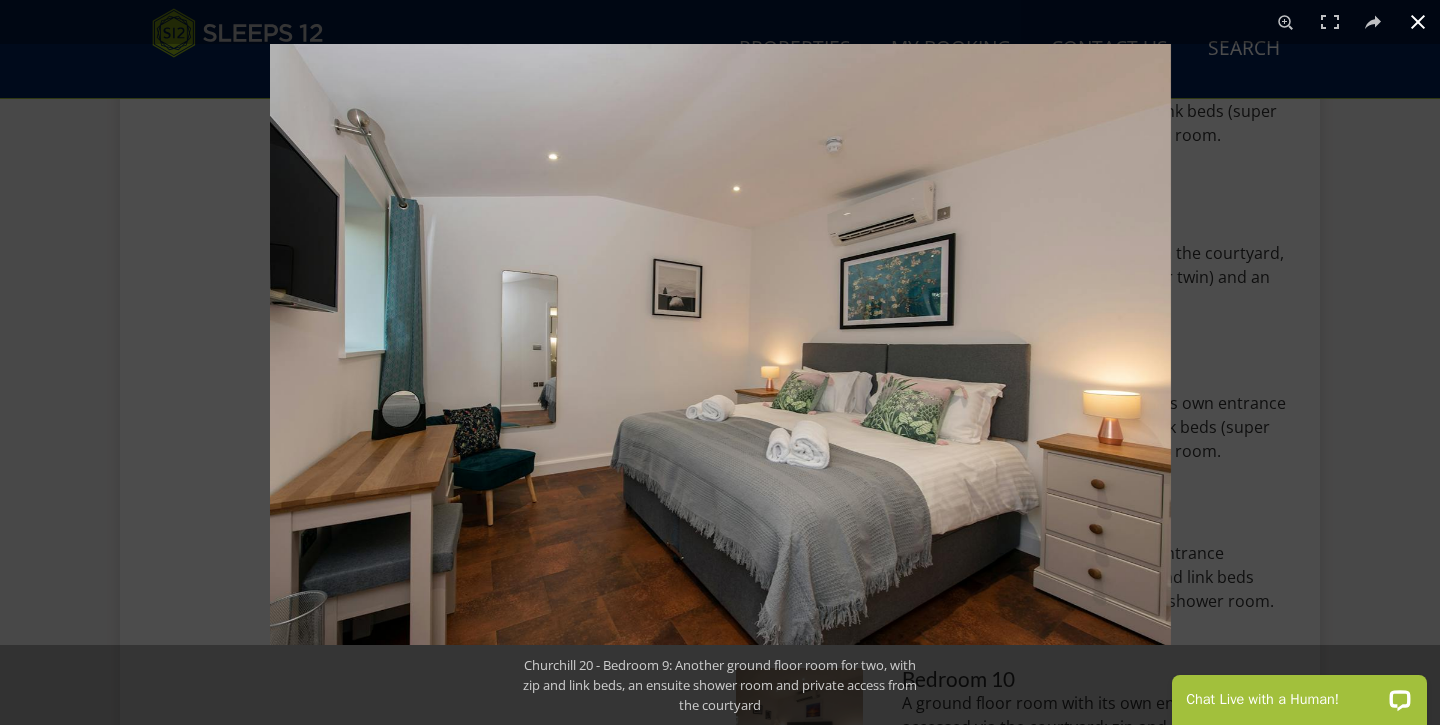 click at bounding box center (990, 406) 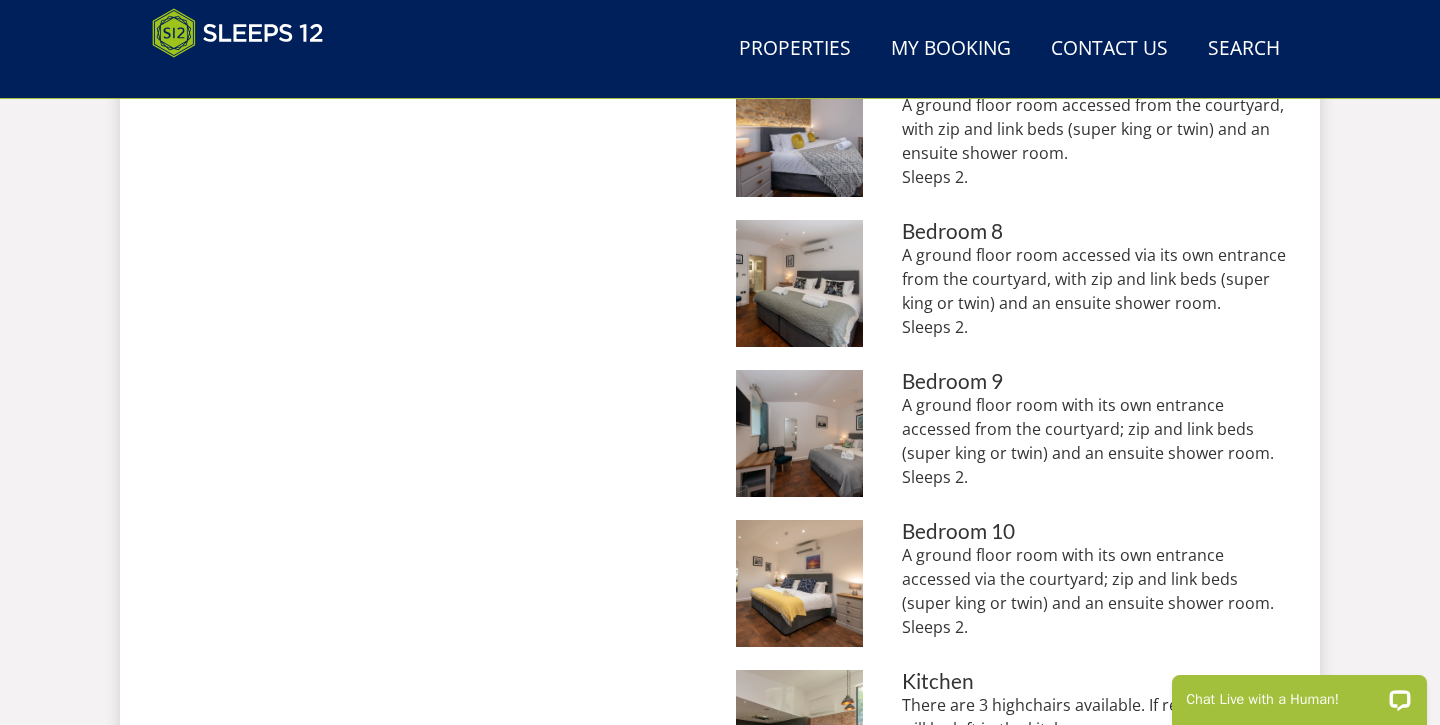 scroll, scrollTop: 1990, scrollLeft: 0, axis: vertical 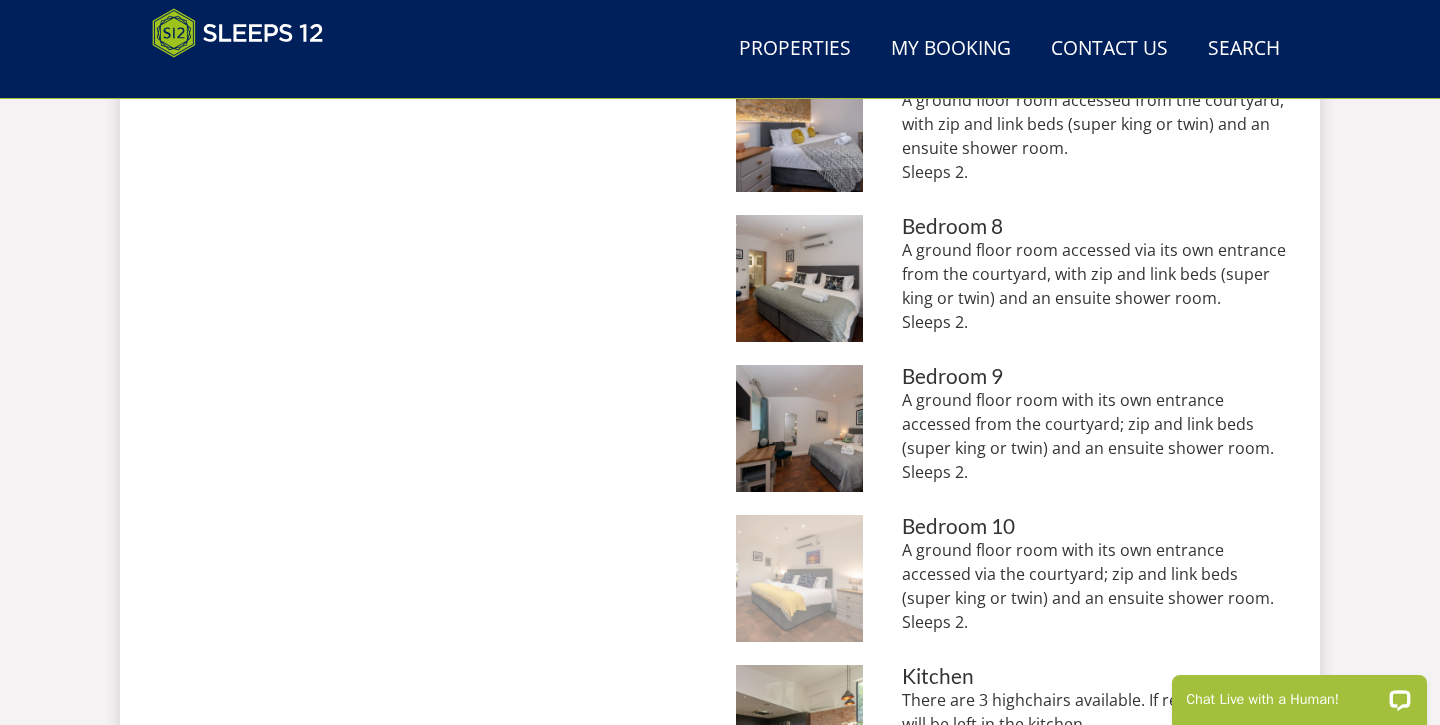 click at bounding box center (799, 578) 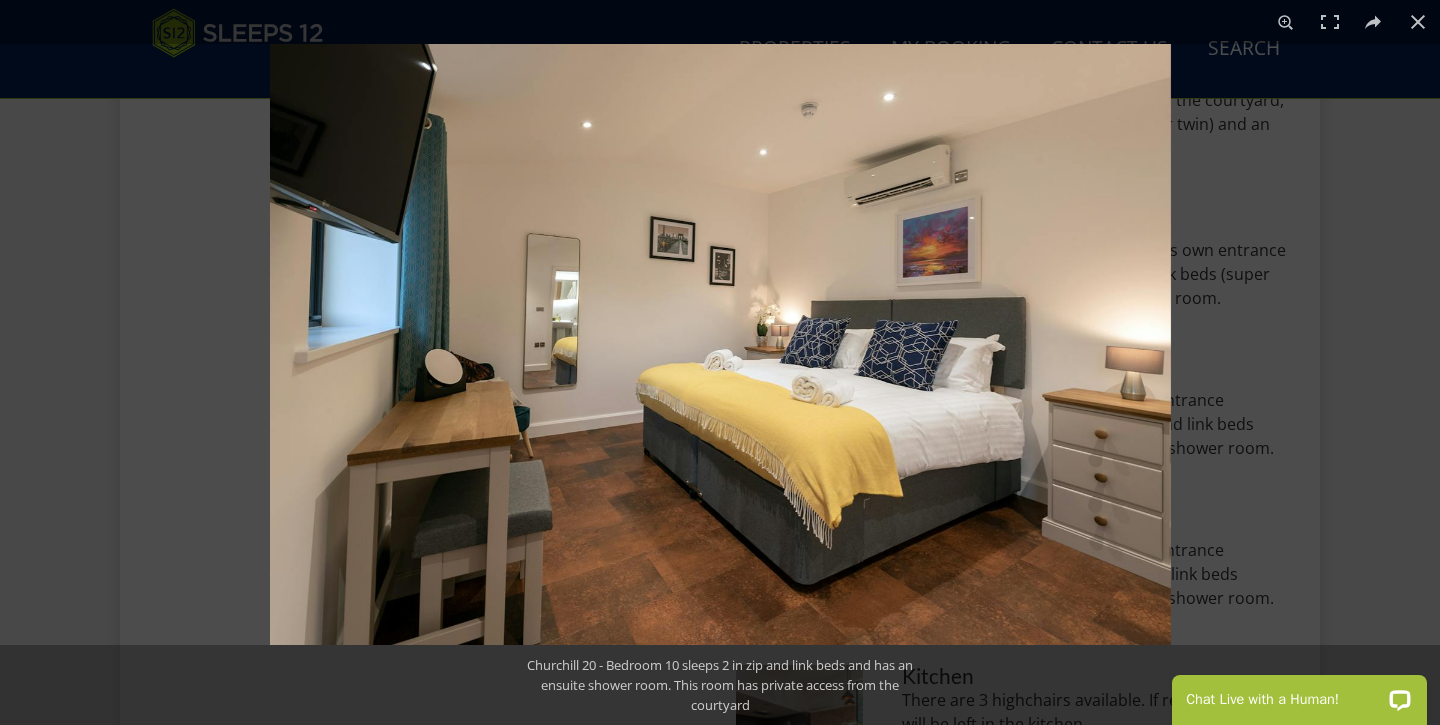click at bounding box center [720, 344] 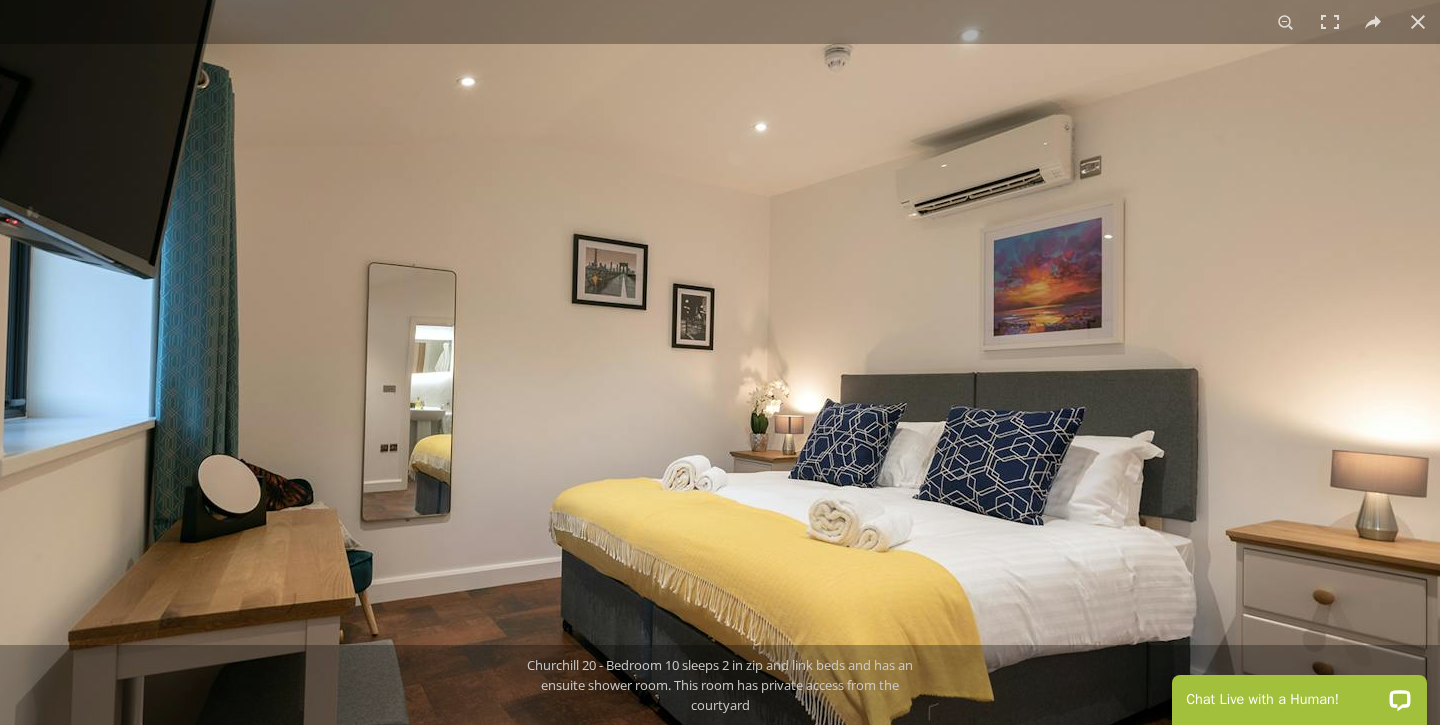 click at bounding box center [690, 447] 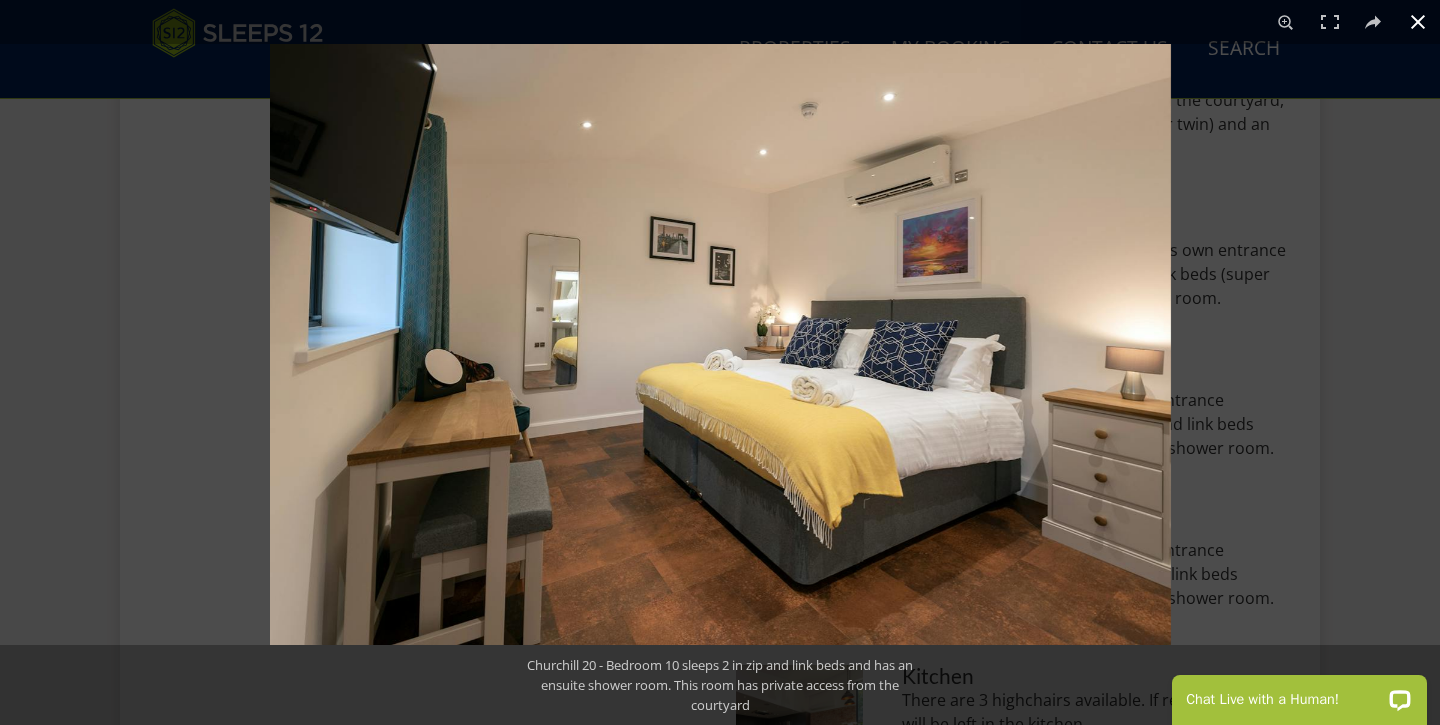 click at bounding box center (990, 406) 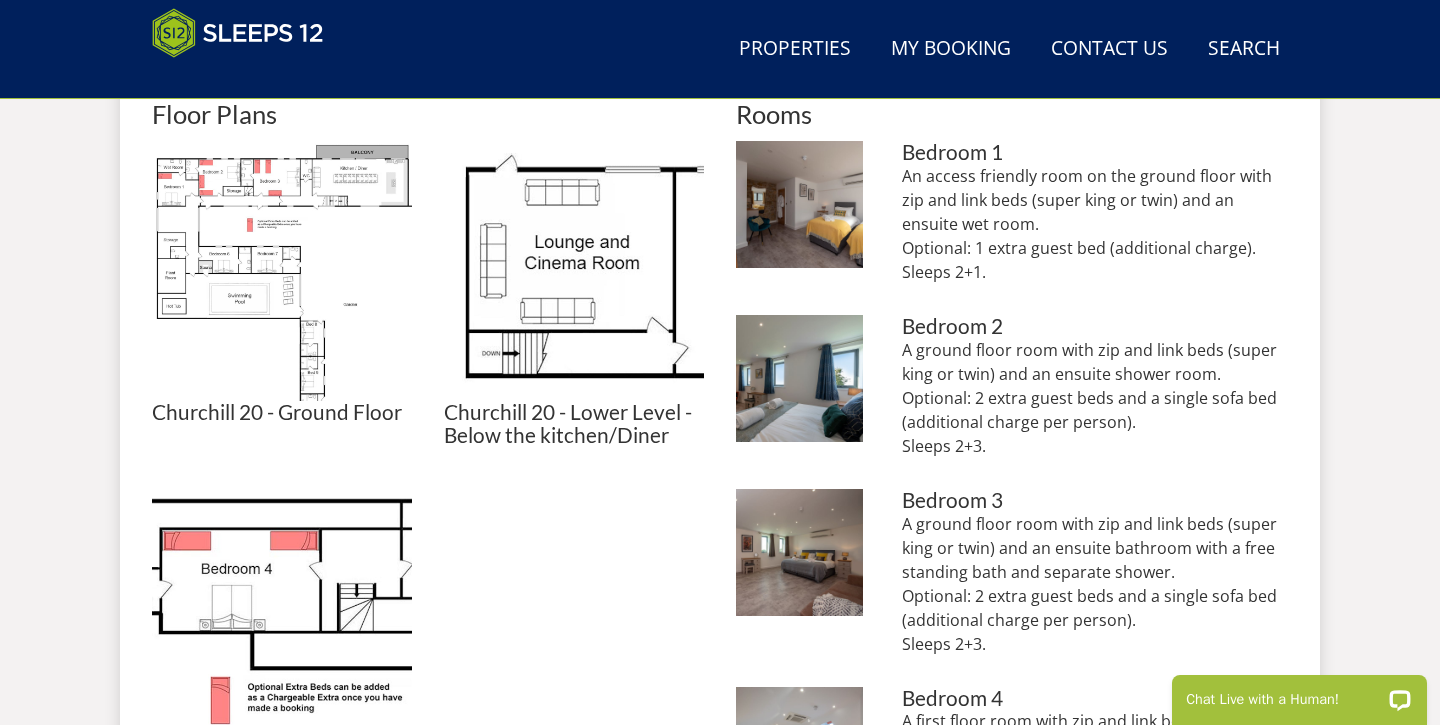 scroll, scrollTop: 690, scrollLeft: 0, axis: vertical 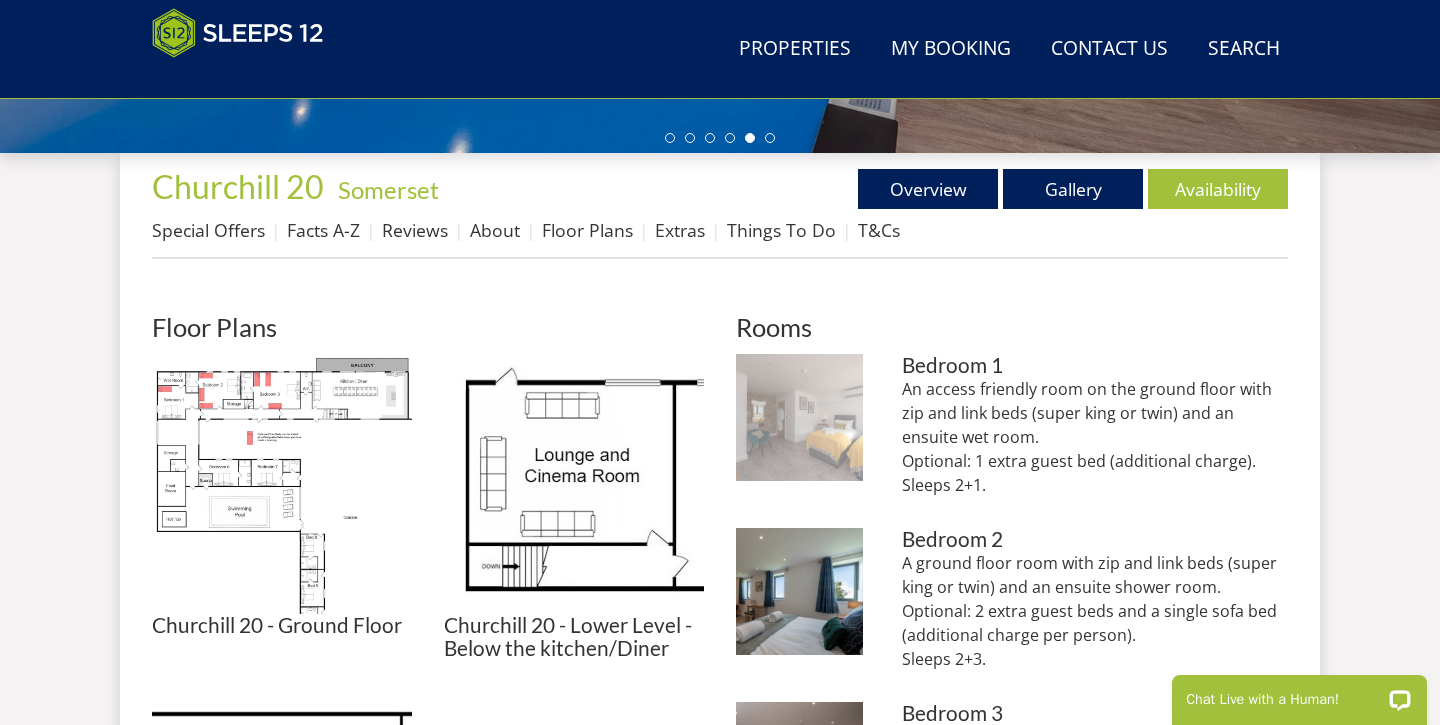click at bounding box center [799, 417] 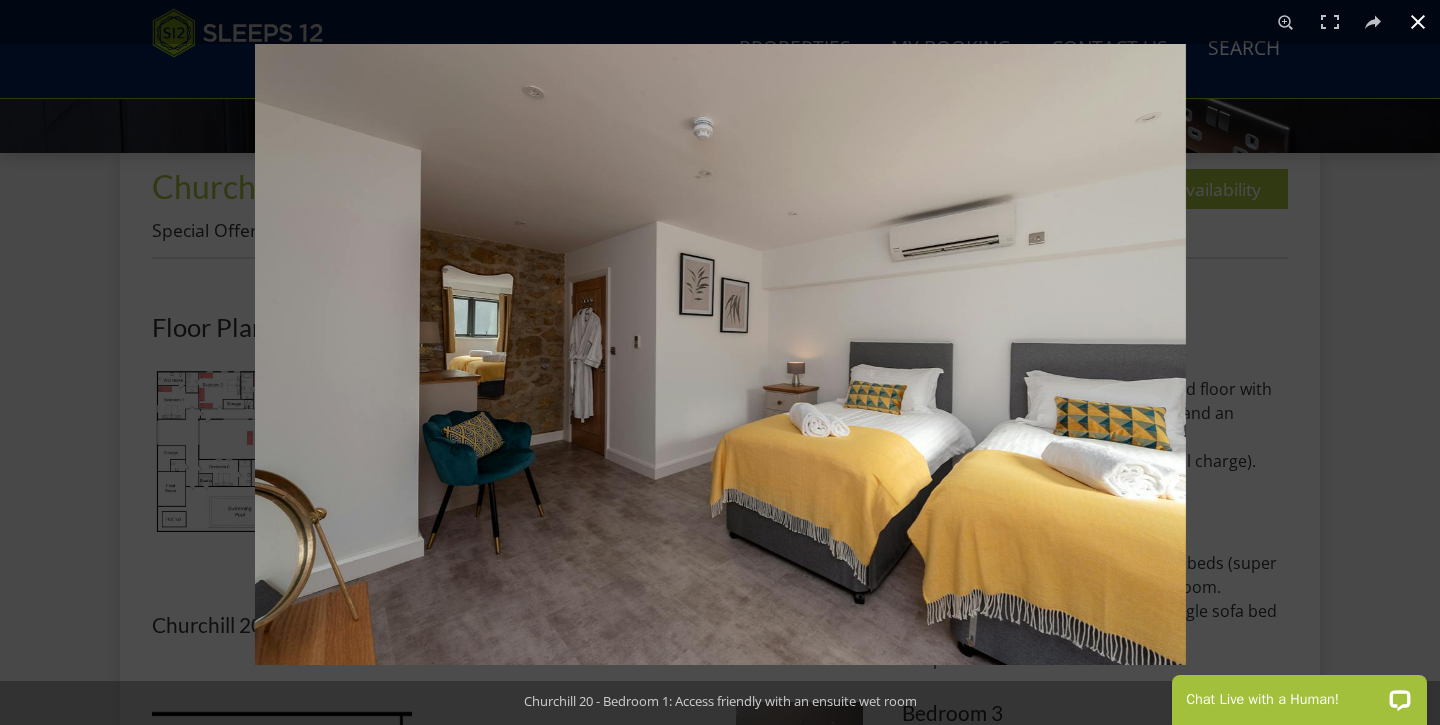 click at bounding box center [975, 406] 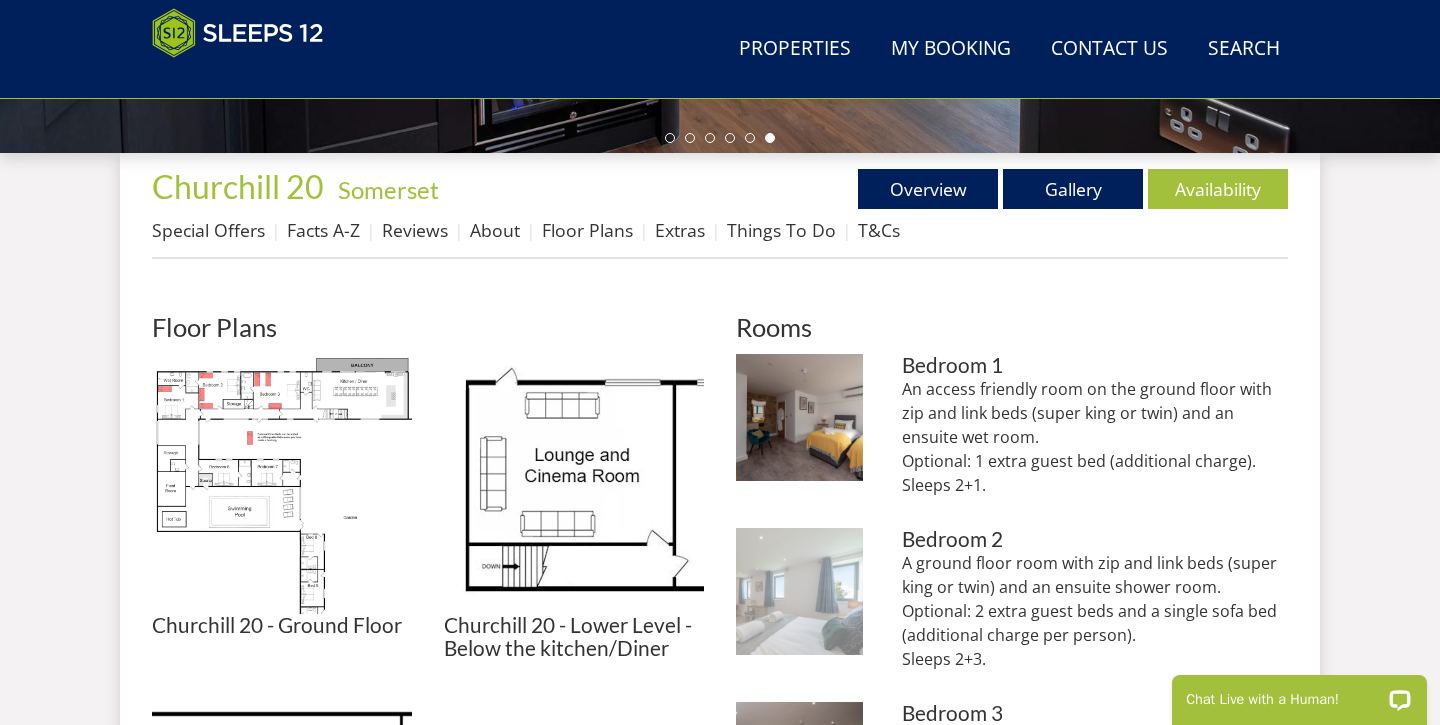 click at bounding box center [799, 591] 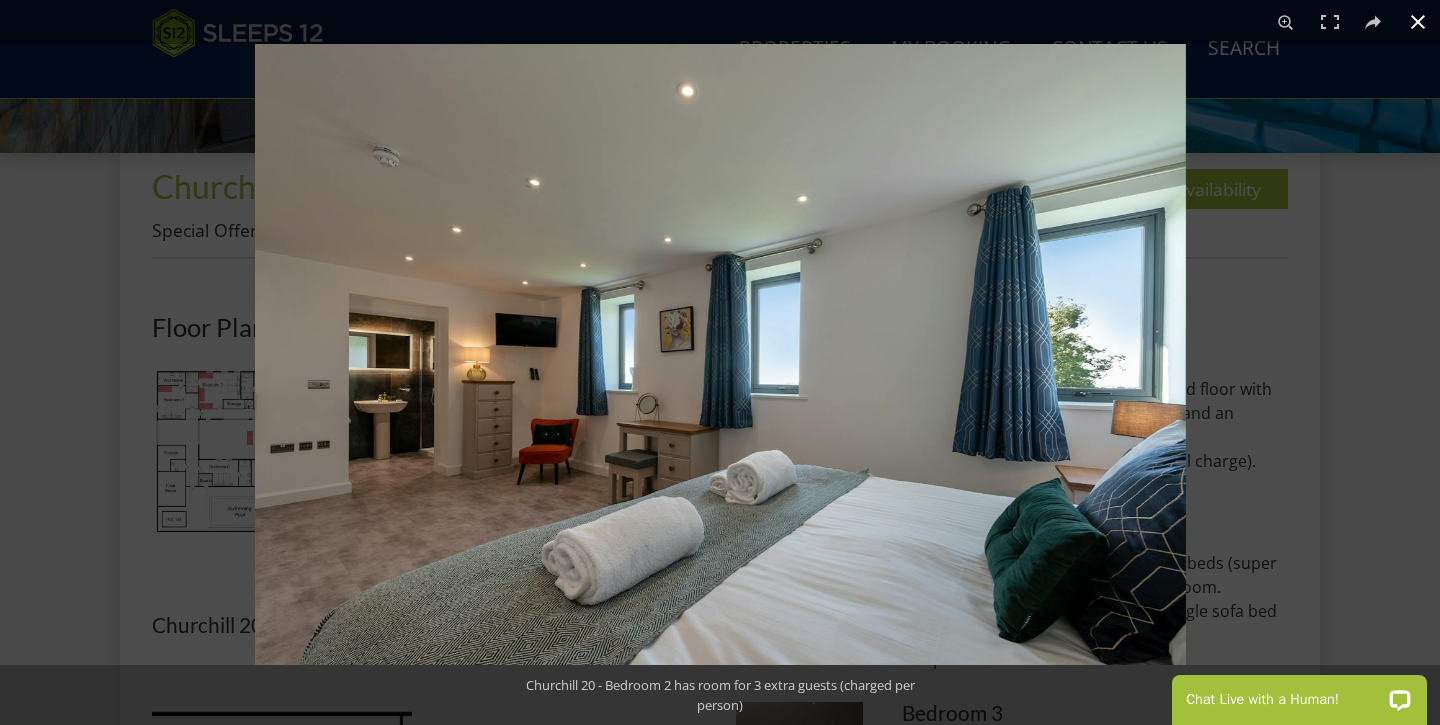 click at bounding box center (975, 406) 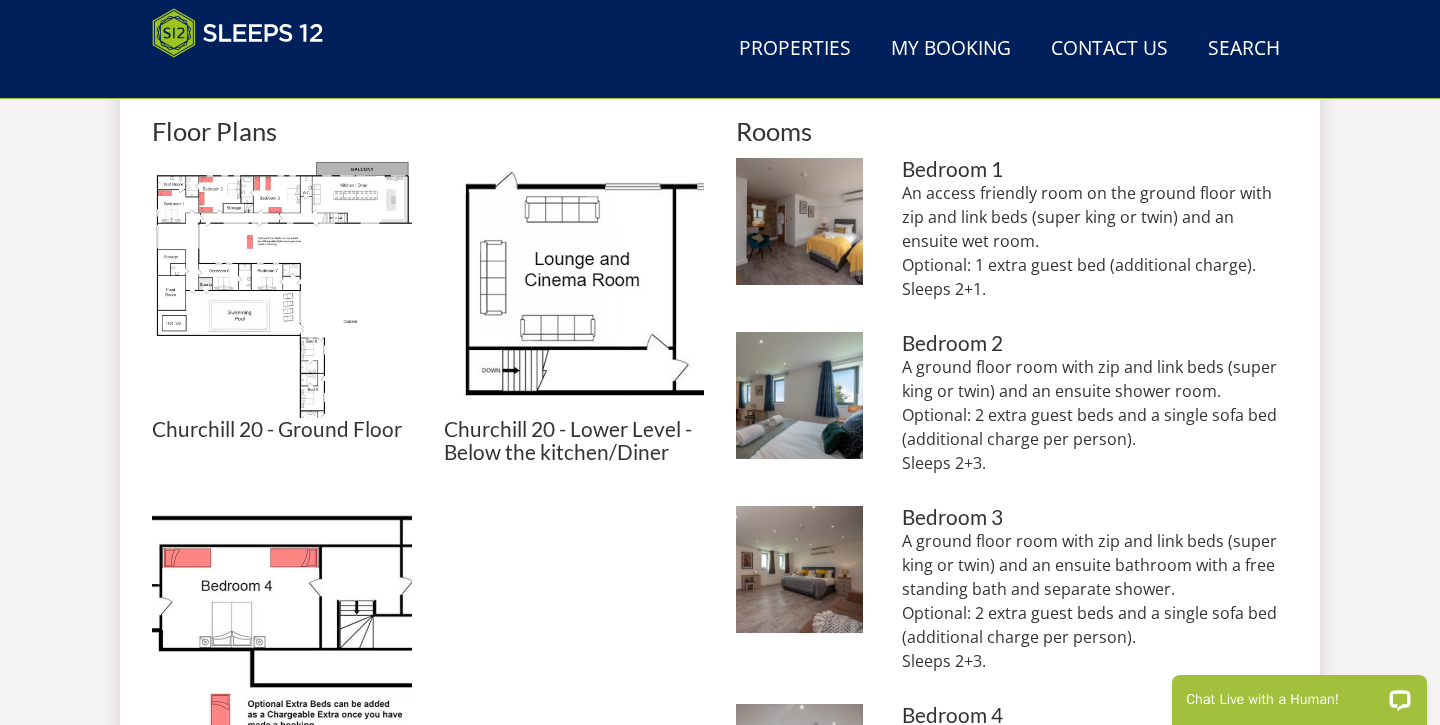 scroll, scrollTop: 899, scrollLeft: 0, axis: vertical 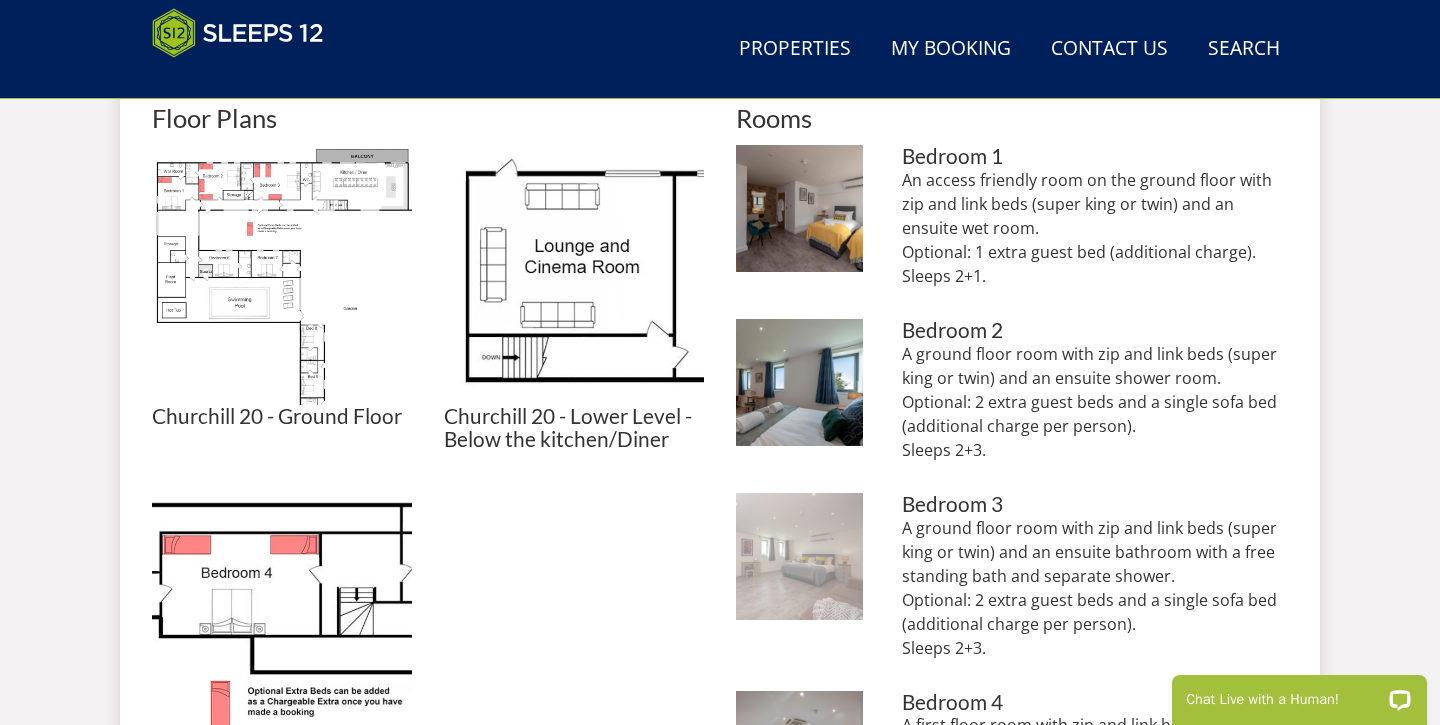 click at bounding box center [799, 556] 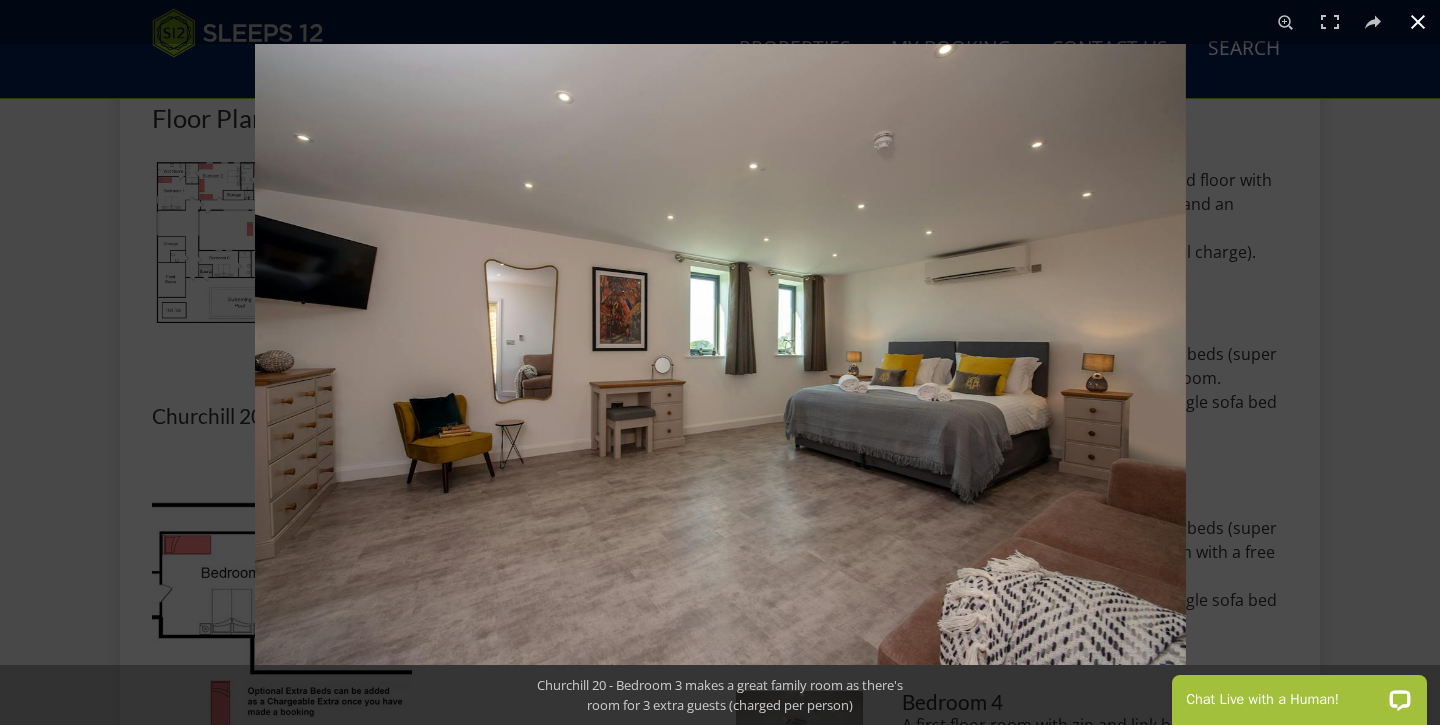 click at bounding box center (975, 406) 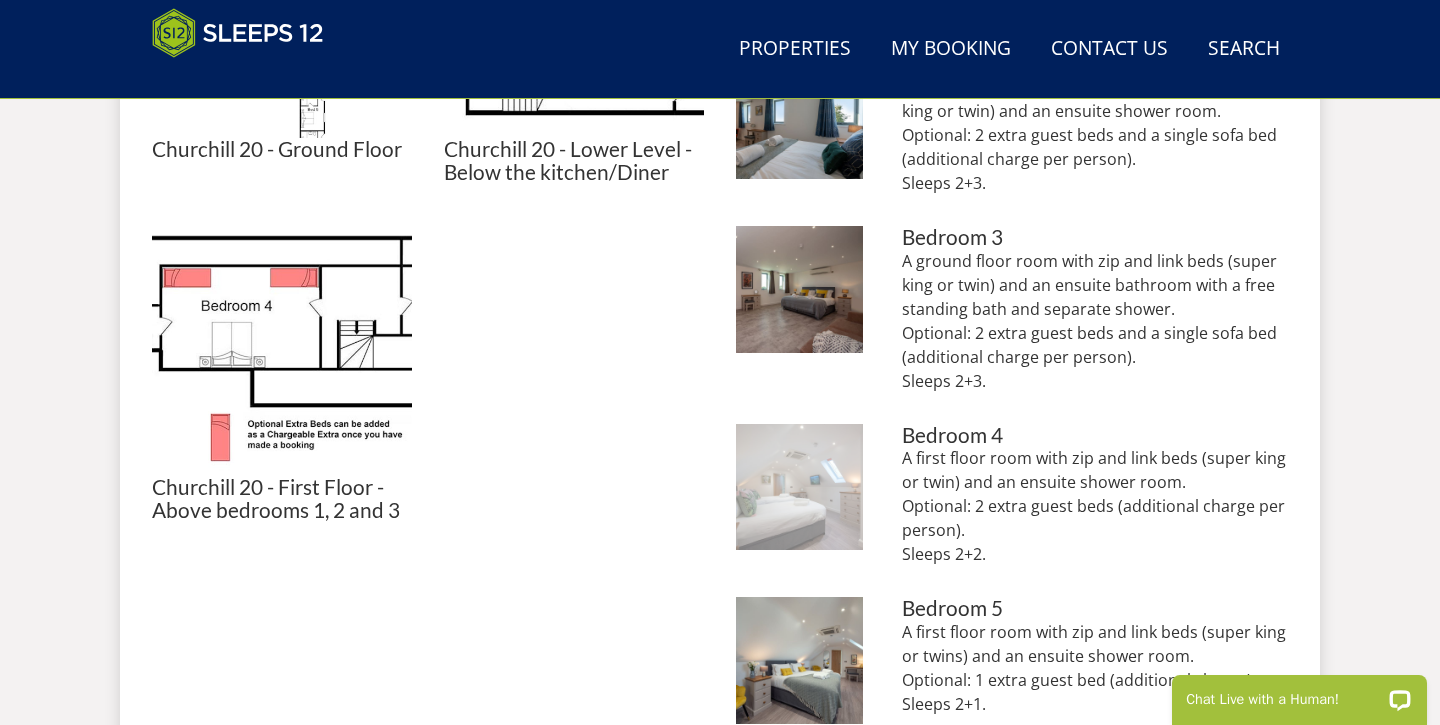 scroll, scrollTop: 1196, scrollLeft: 0, axis: vertical 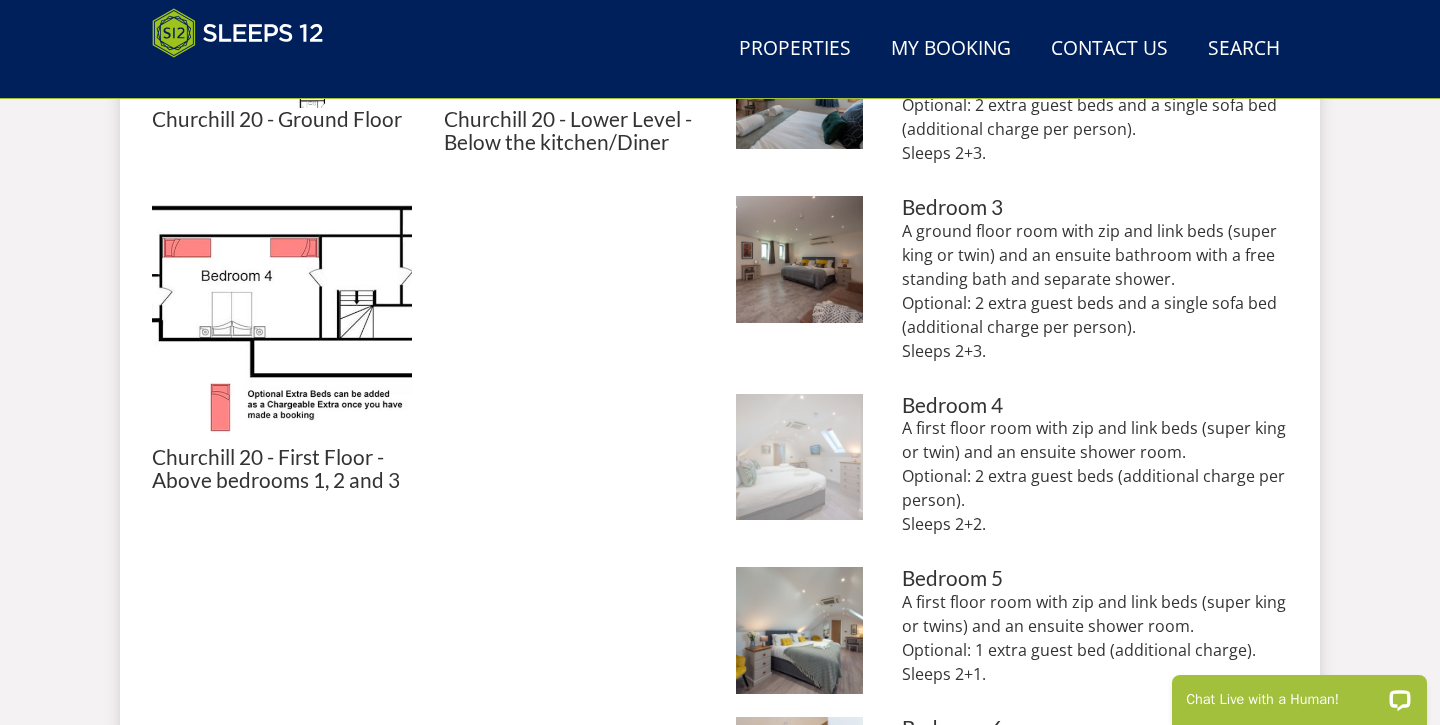 click at bounding box center [799, 457] 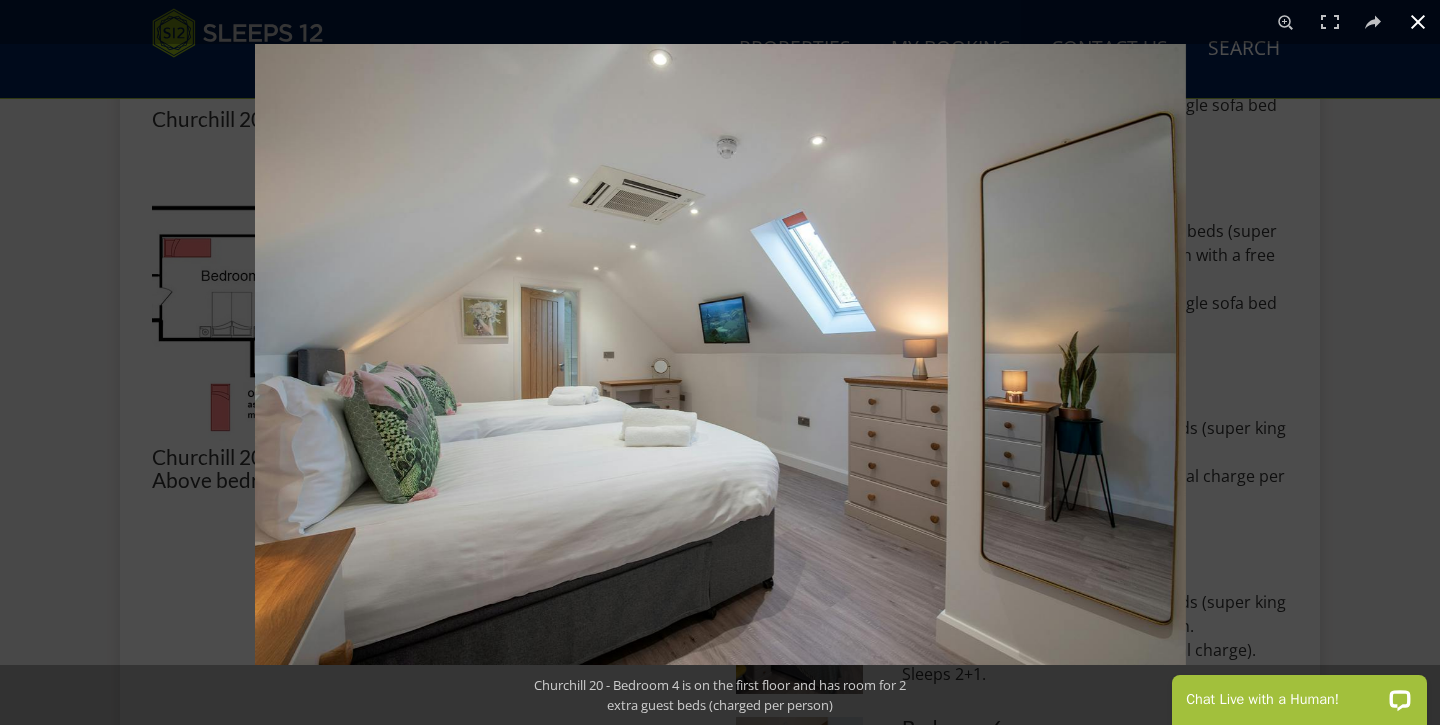 click at bounding box center [975, 406] 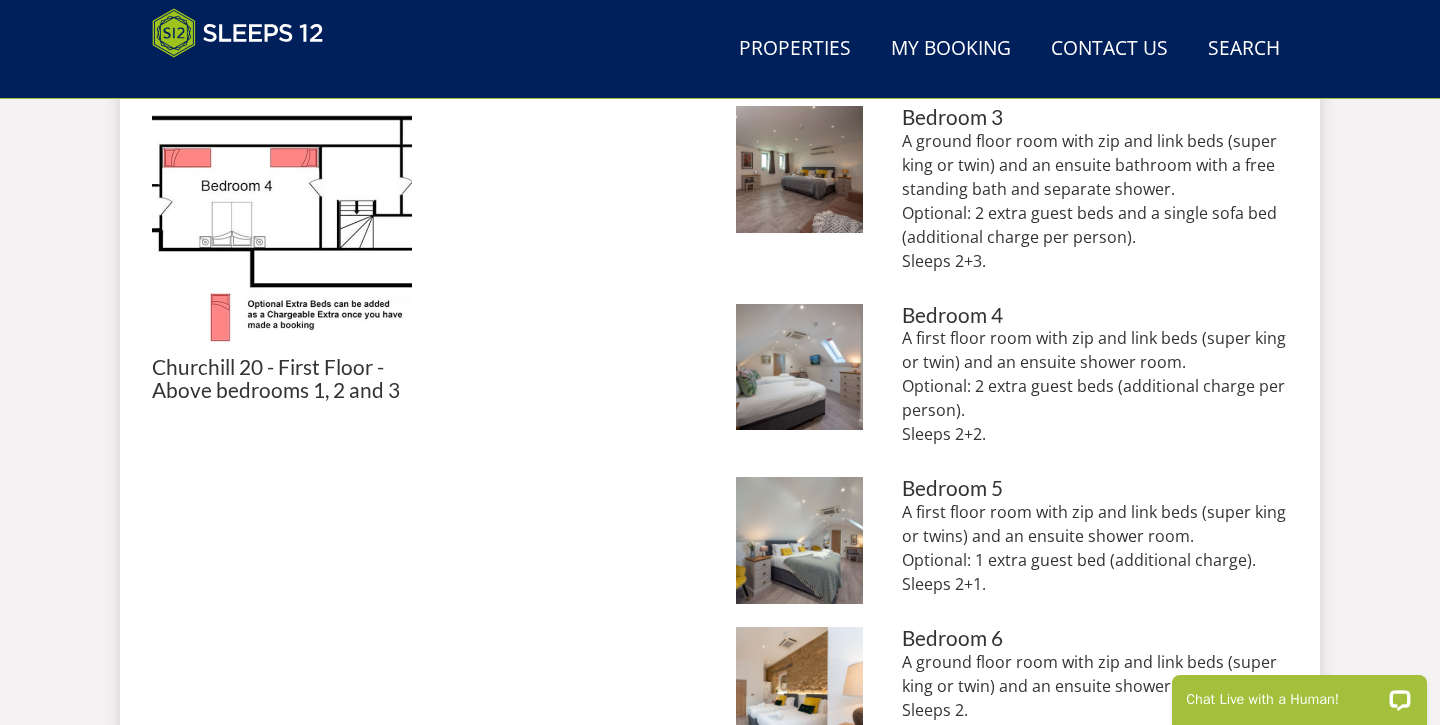 scroll, scrollTop: 1315, scrollLeft: 0, axis: vertical 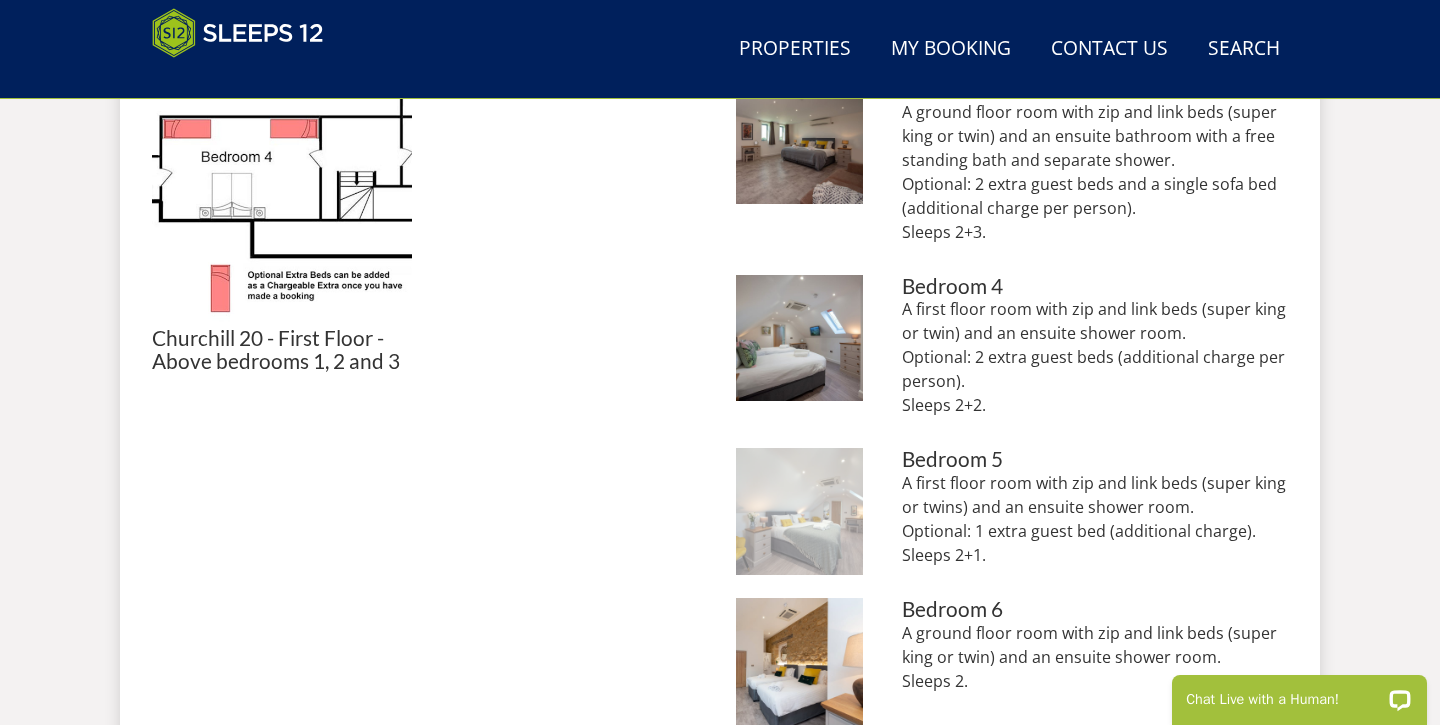 click at bounding box center [799, 511] 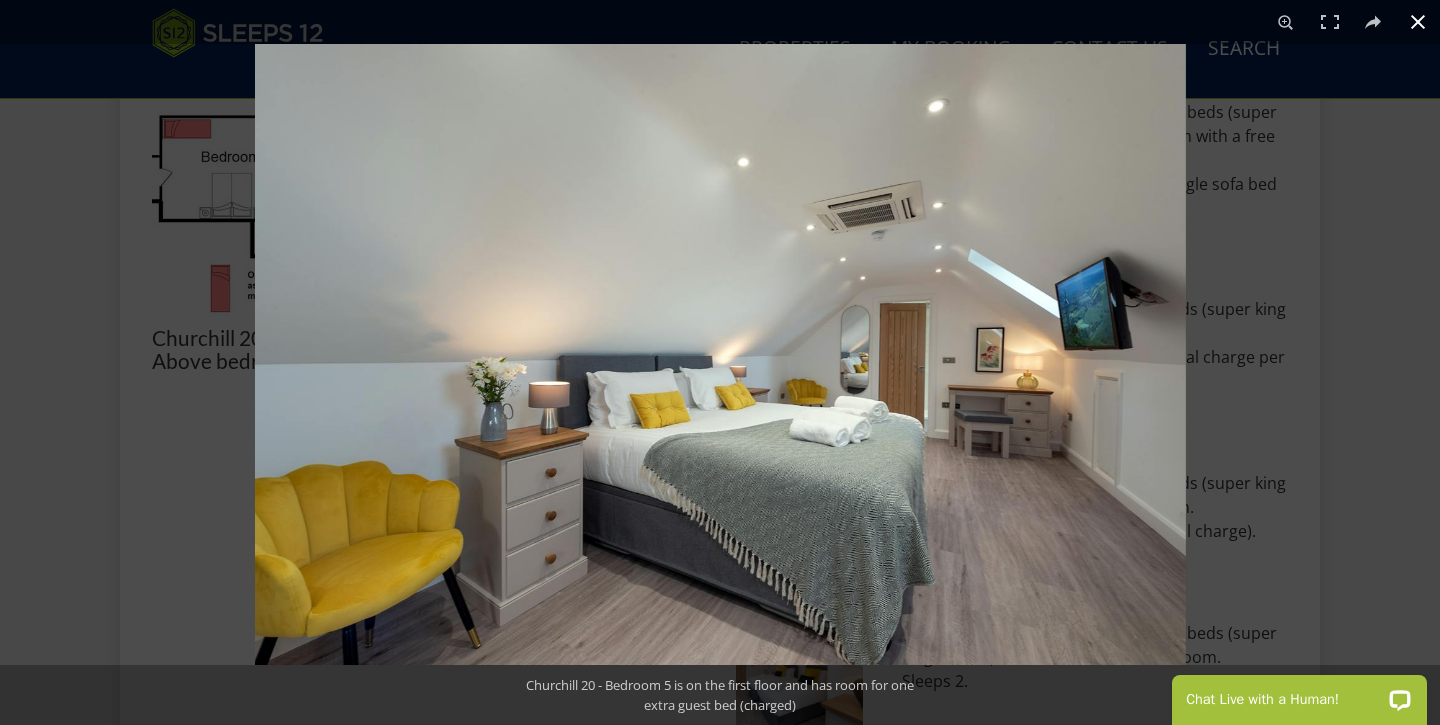 click at bounding box center [975, 406] 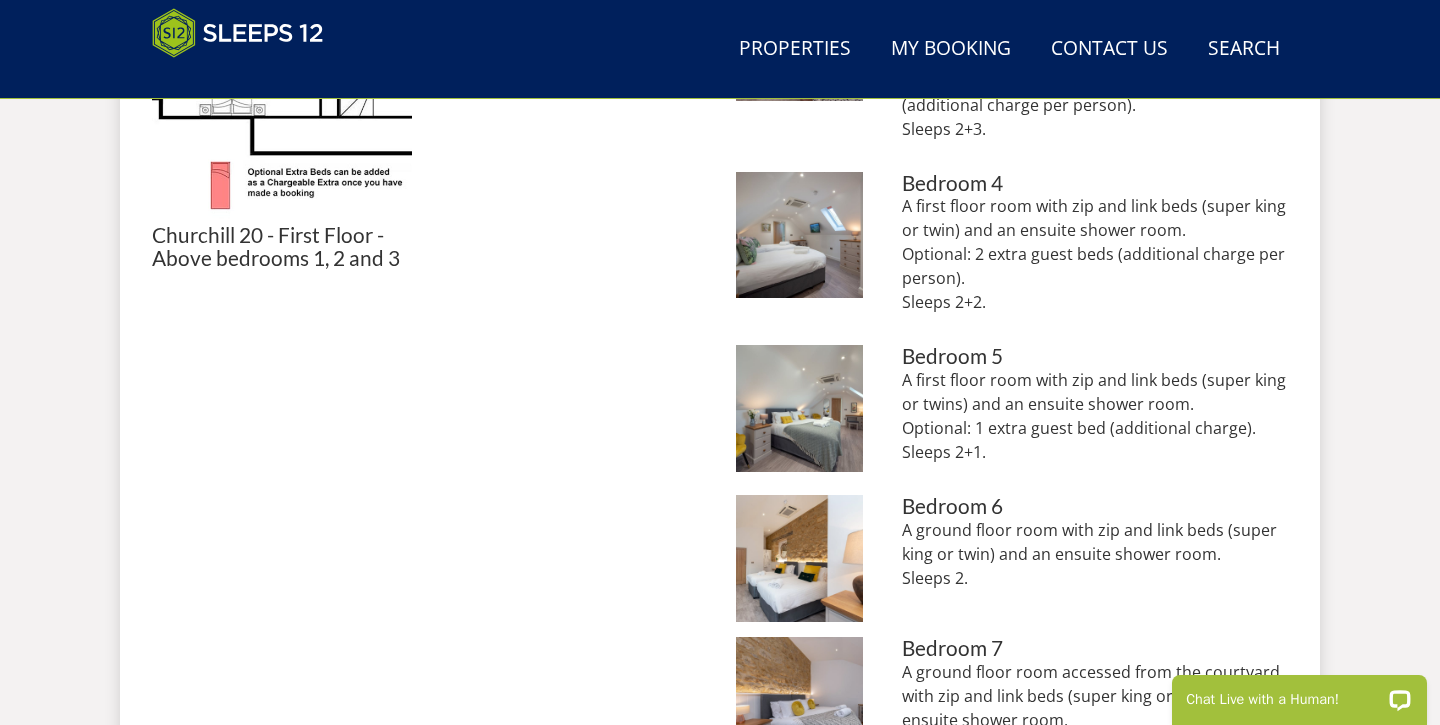 scroll, scrollTop: 1446, scrollLeft: 0, axis: vertical 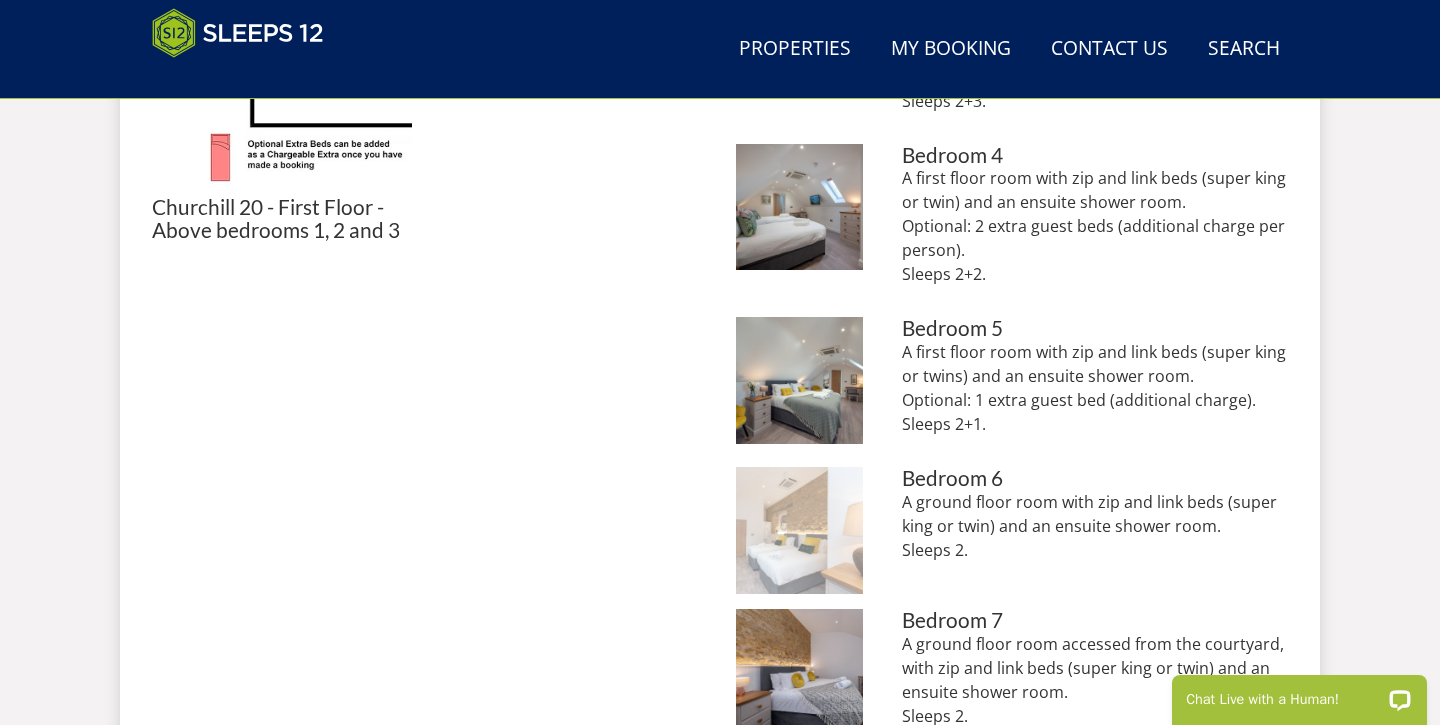 click at bounding box center [799, 530] 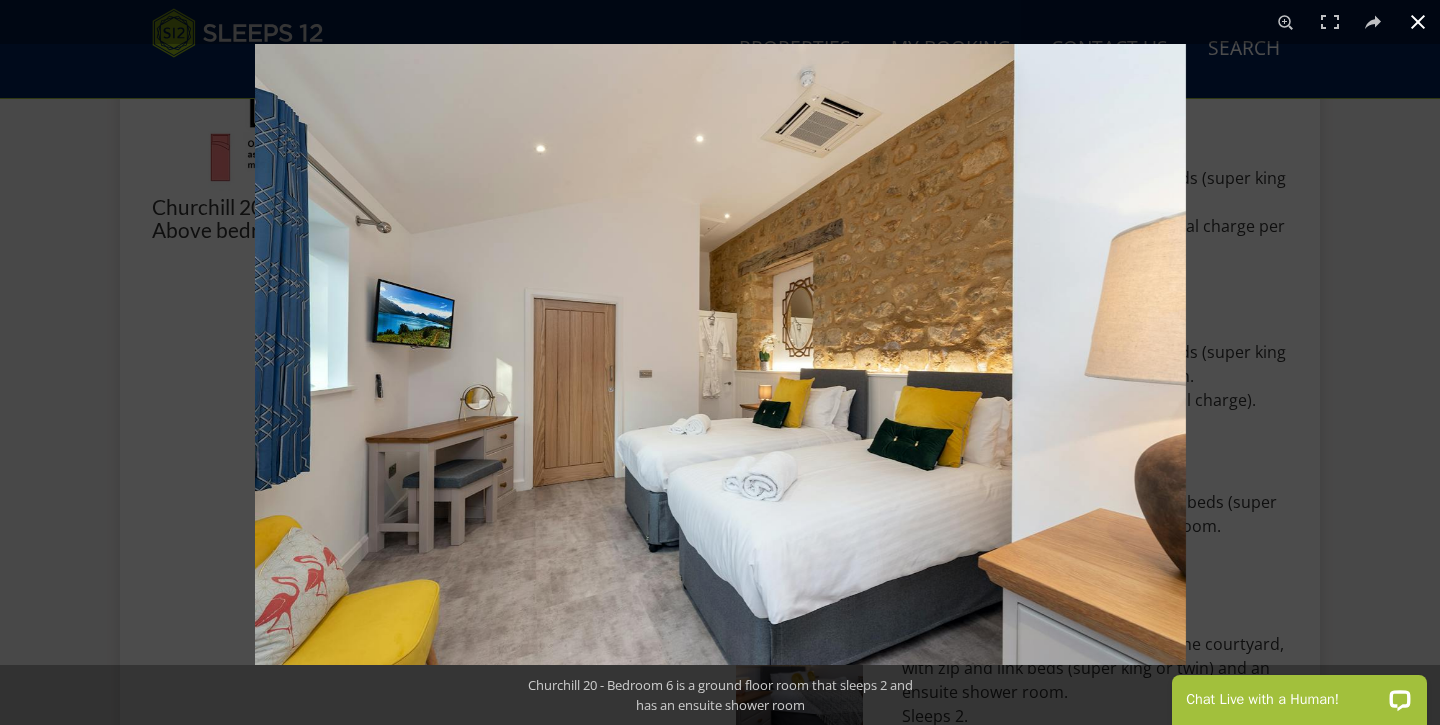 click at bounding box center (975, 406) 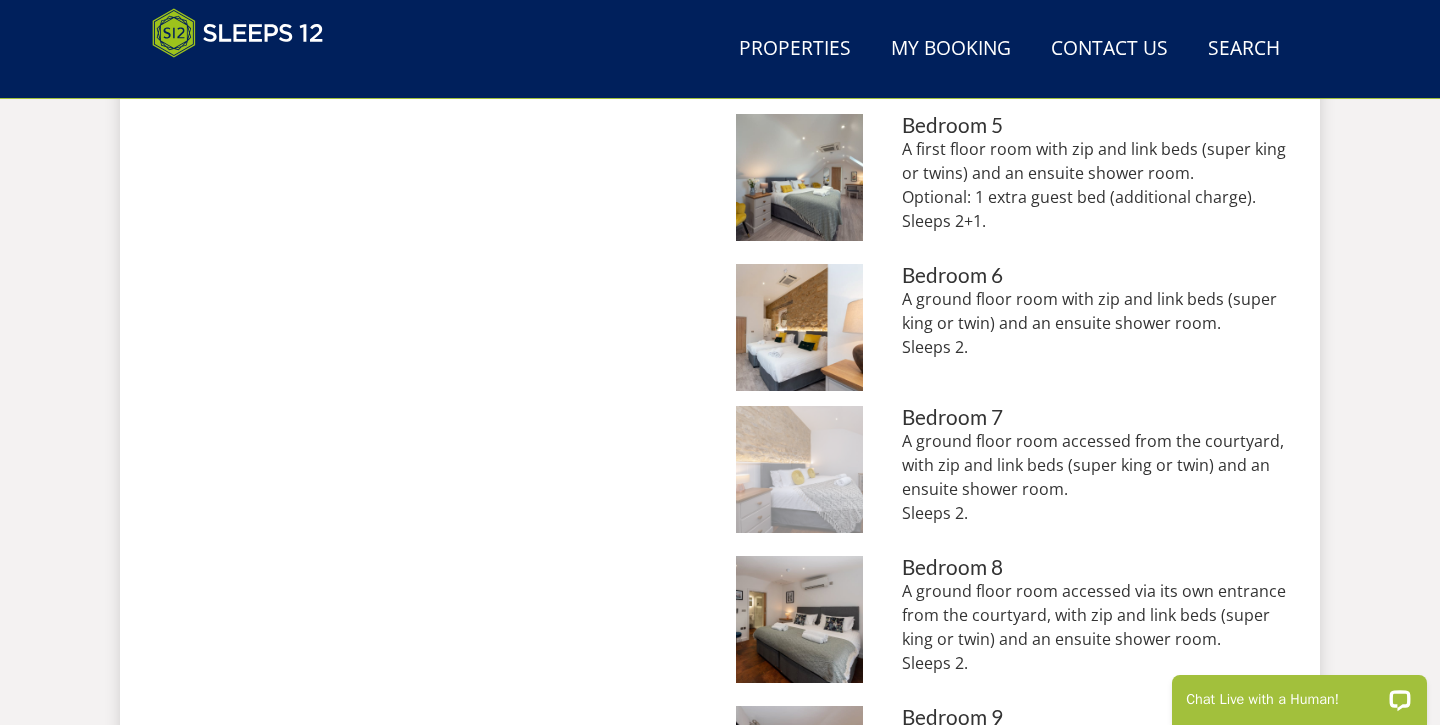 scroll, scrollTop: 1659, scrollLeft: 0, axis: vertical 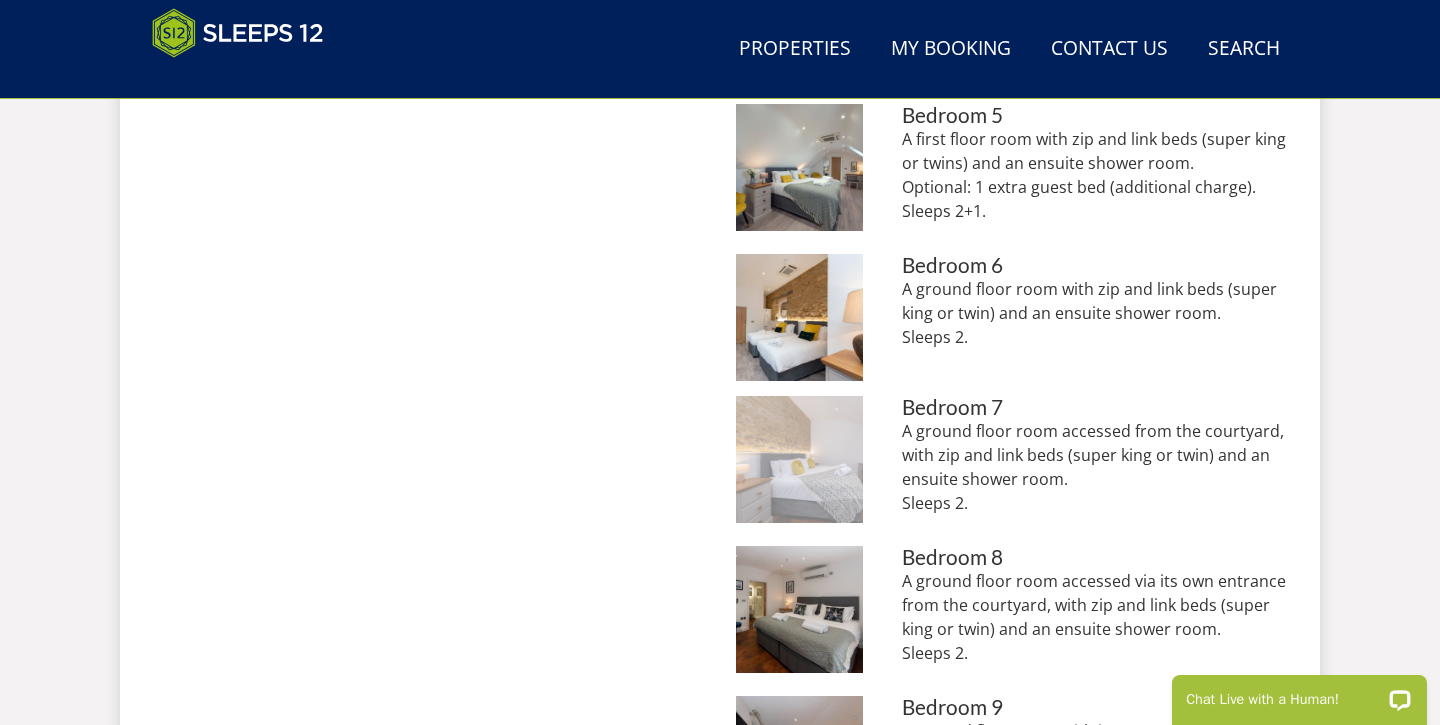 click at bounding box center (799, 459) 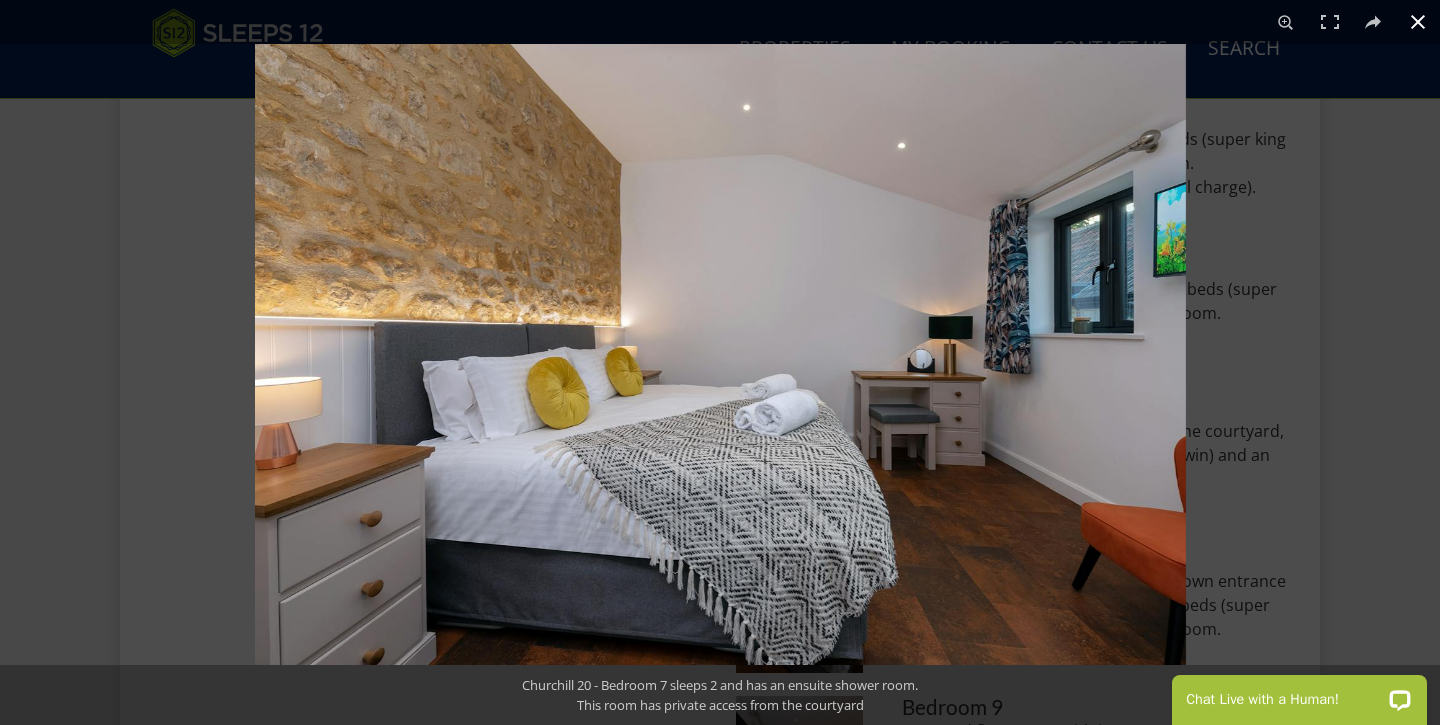 click at bounding box center [975, 406] 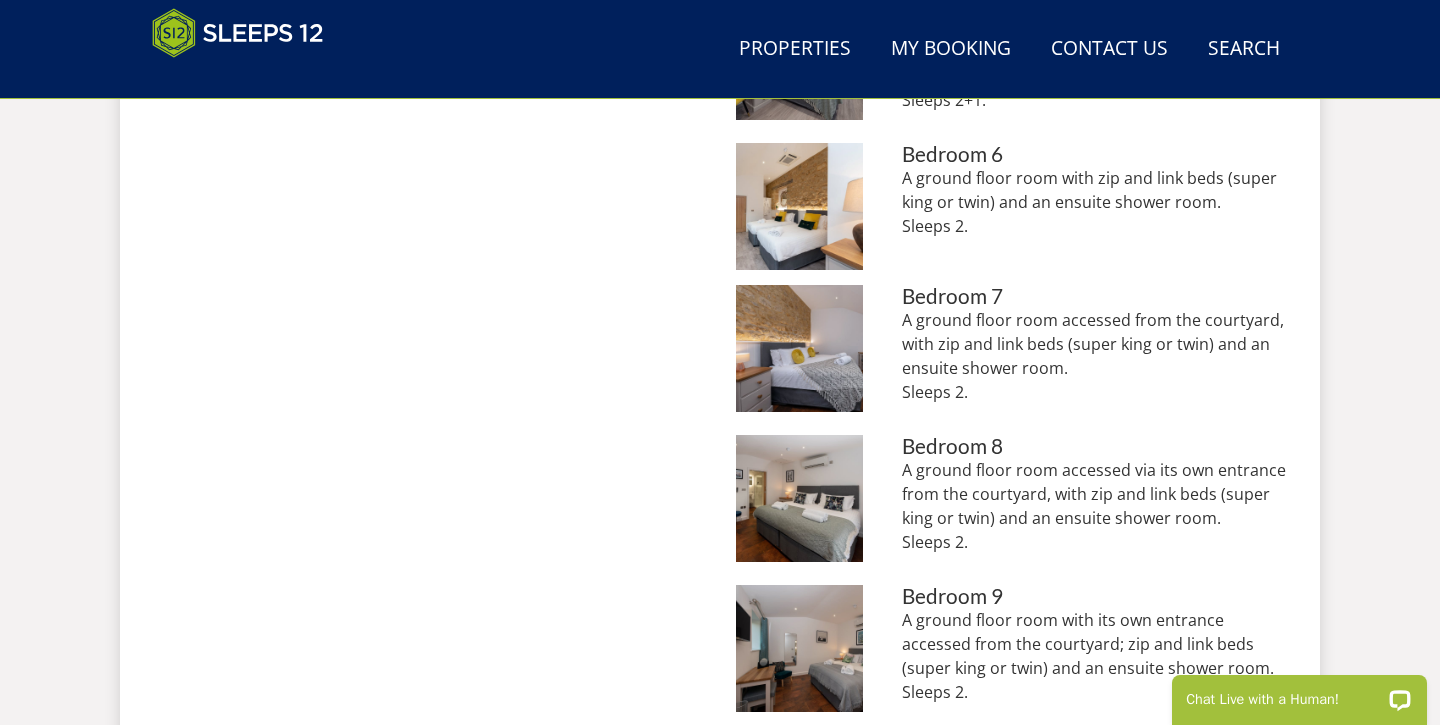 scroll, scrollTop: 1825, scrollLeft: 0, axis: vertical 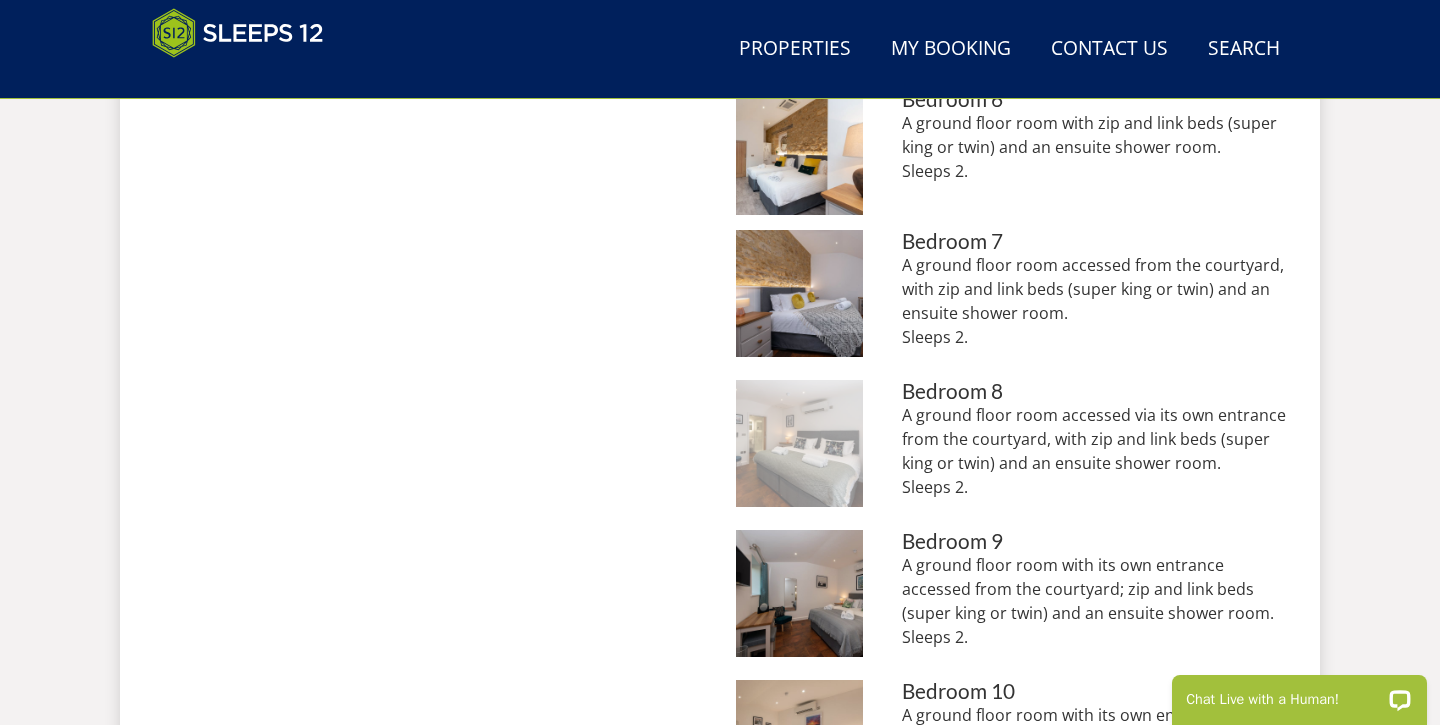 click at bounding box center (799, 443) 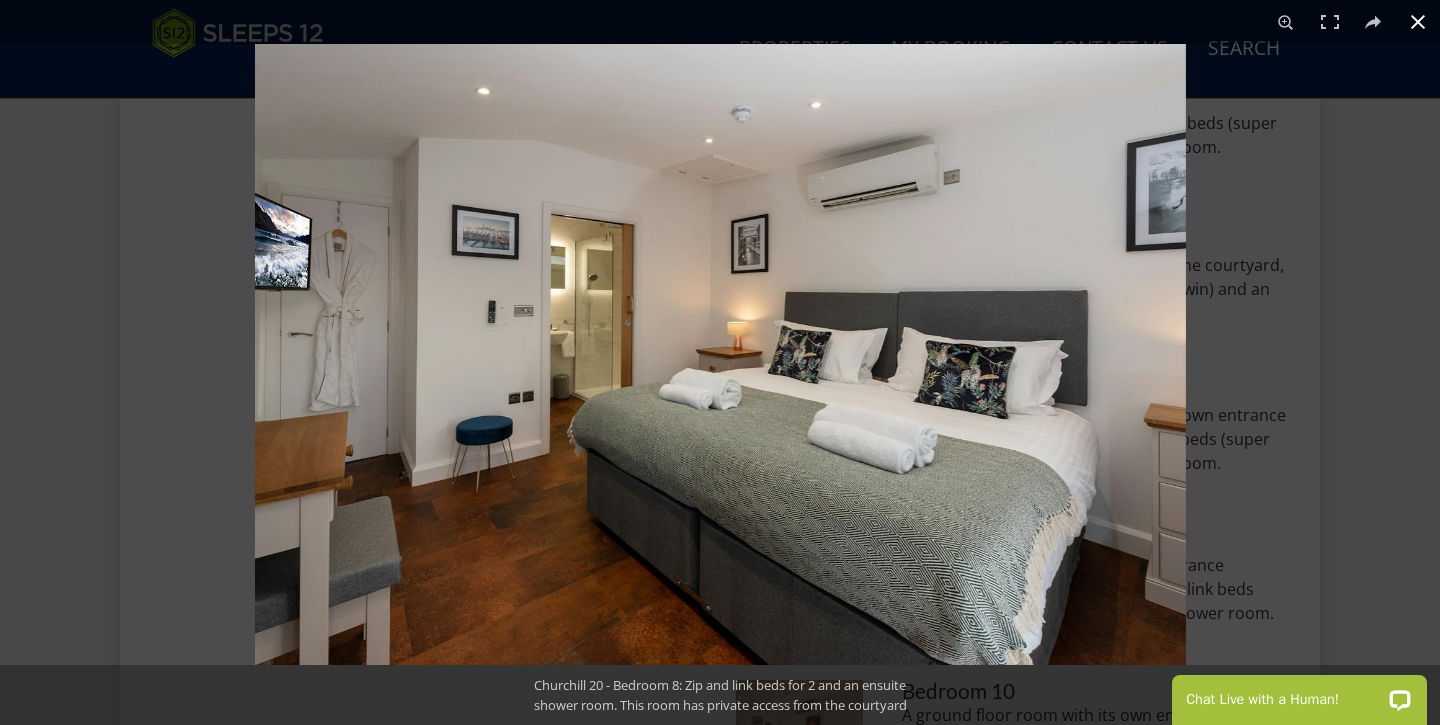 click at bounding box center [975, 406] 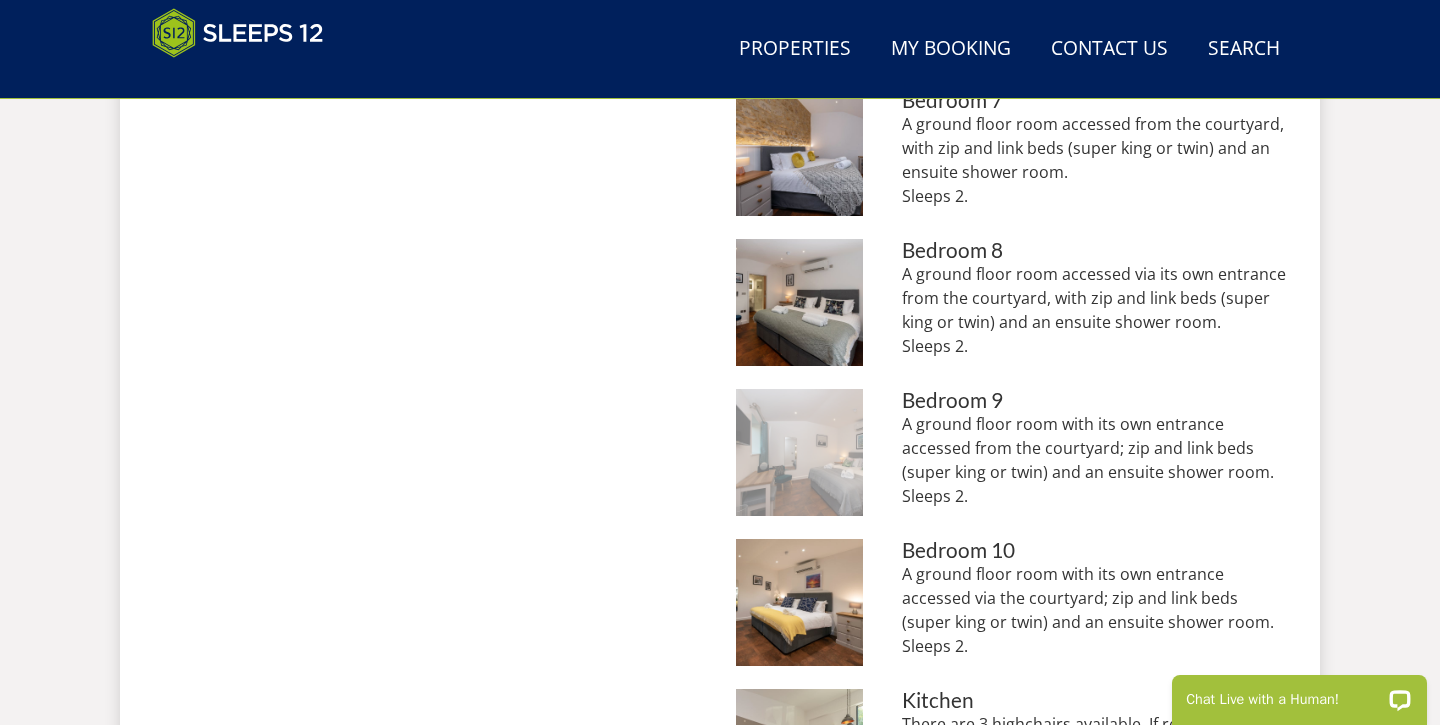 scroll, scrollTop: 1973, scrollLeft: 0, axis: vertical 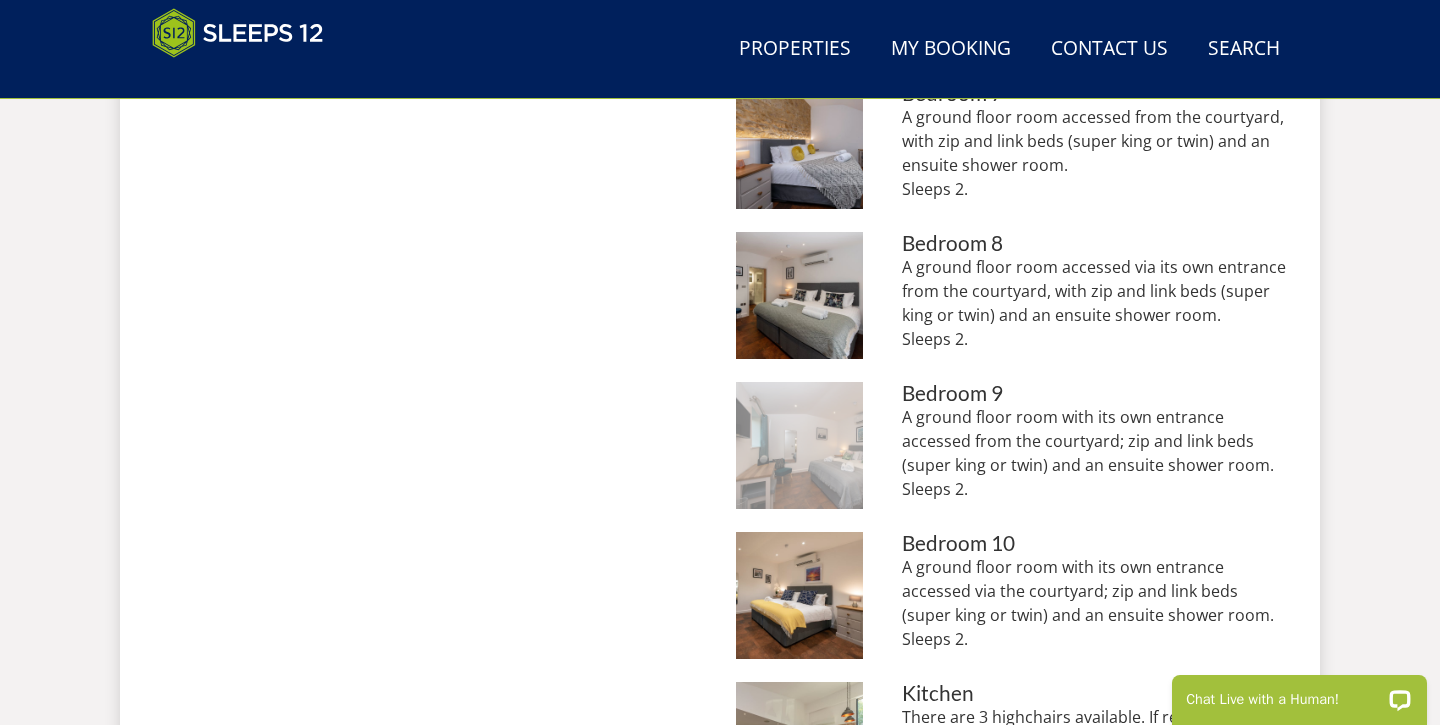 click at bounding box center (799, 445) 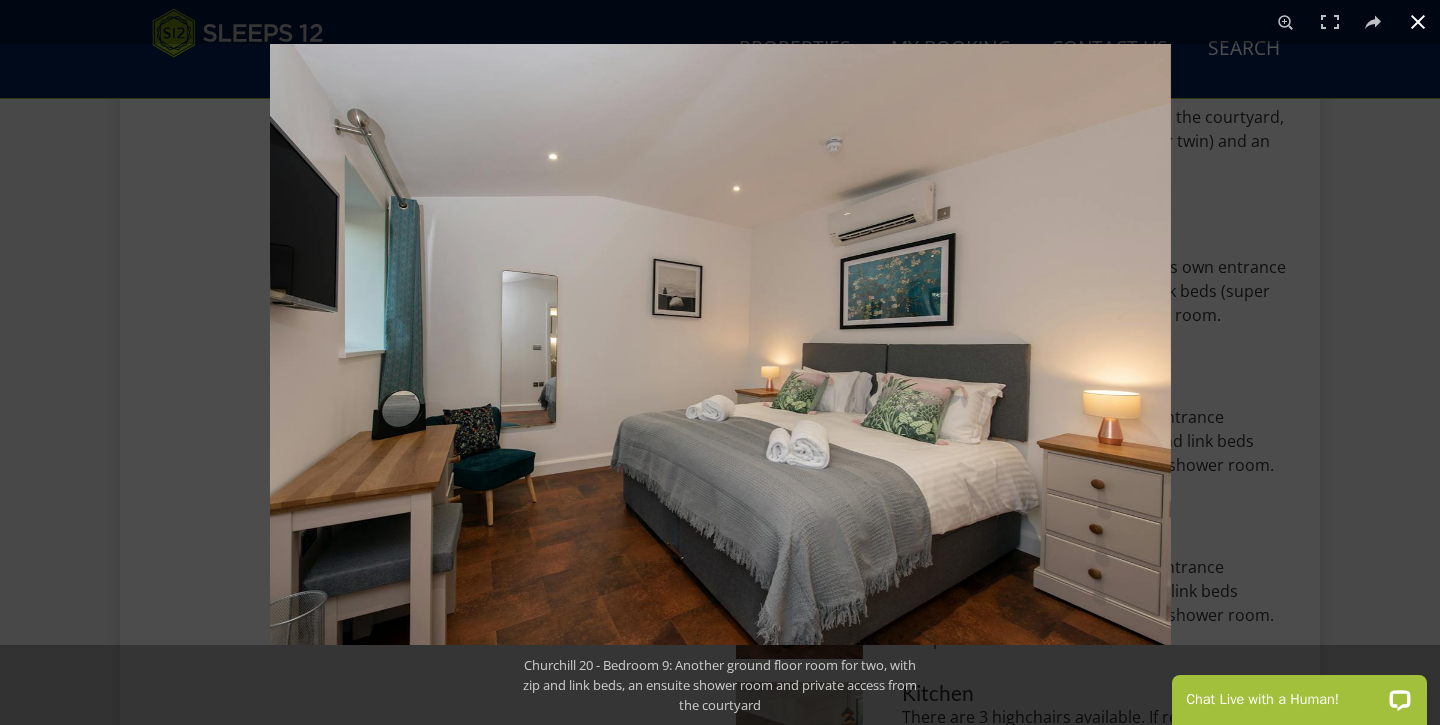 click at bounding box center (990, 406) 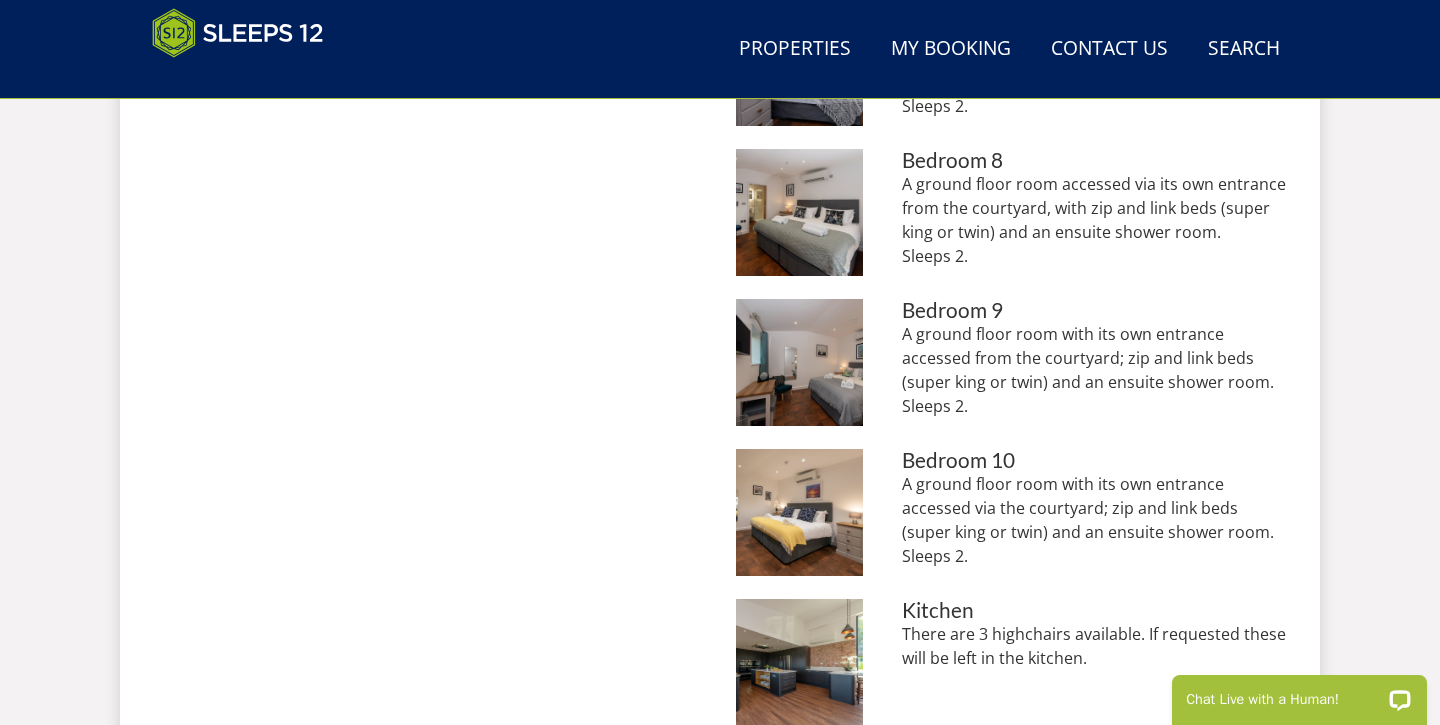 scroll, scrollTop: 2059, scrollLeft: 0, axis: vertical 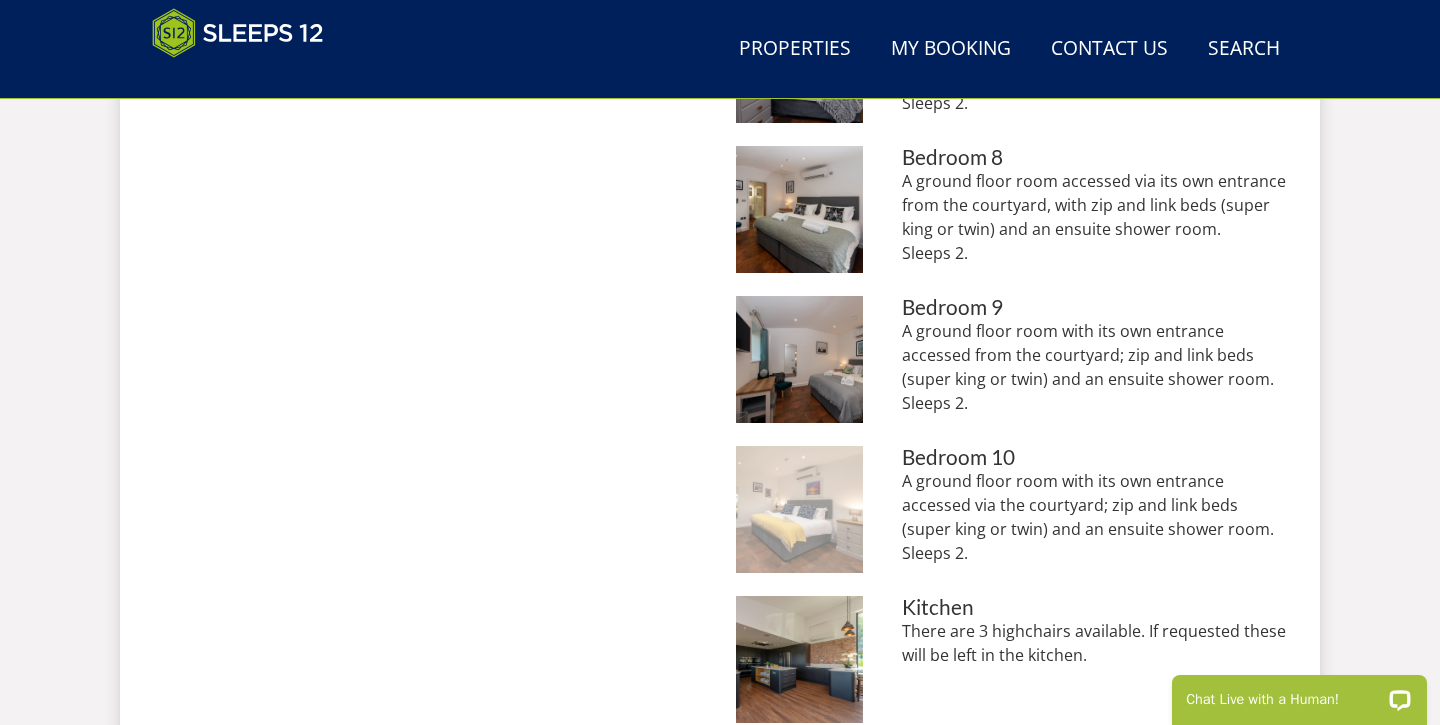 click at bounding box center [799, 509] 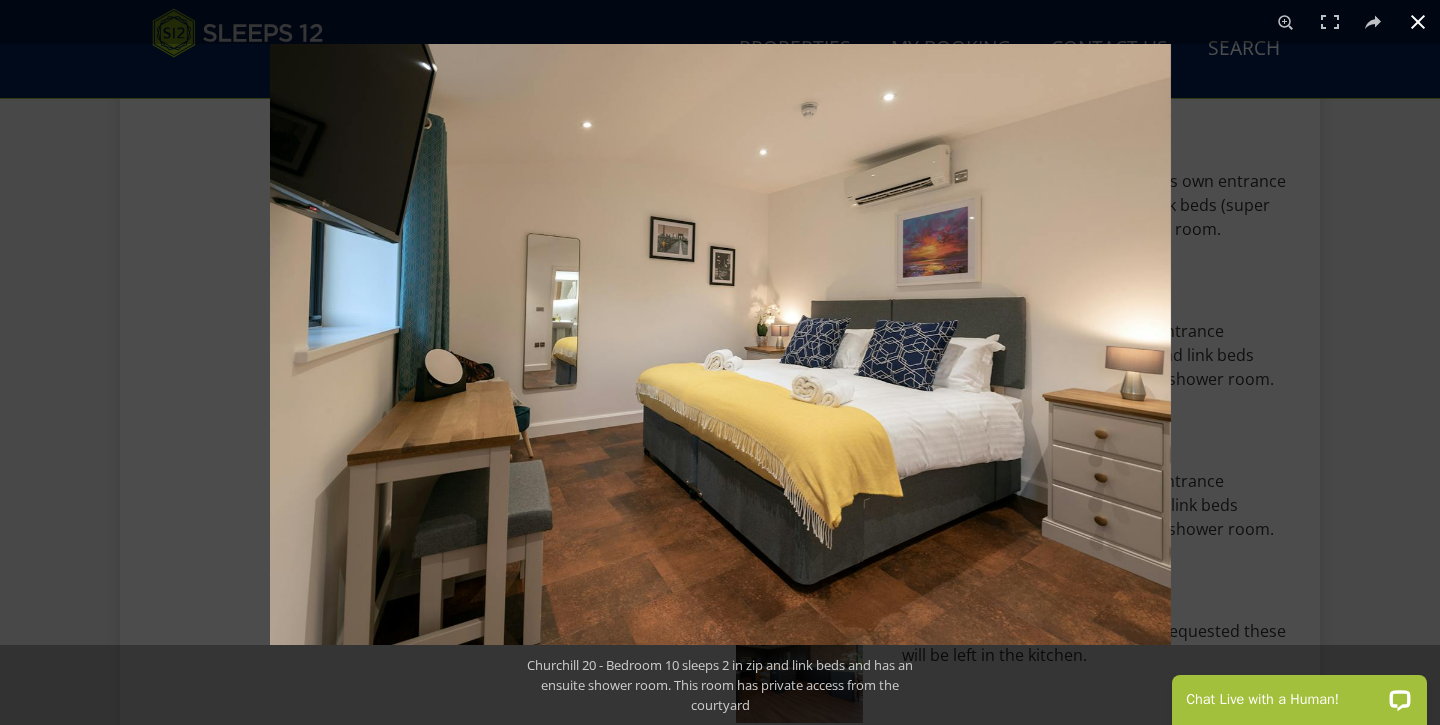 click at bounding box center [990, 406] 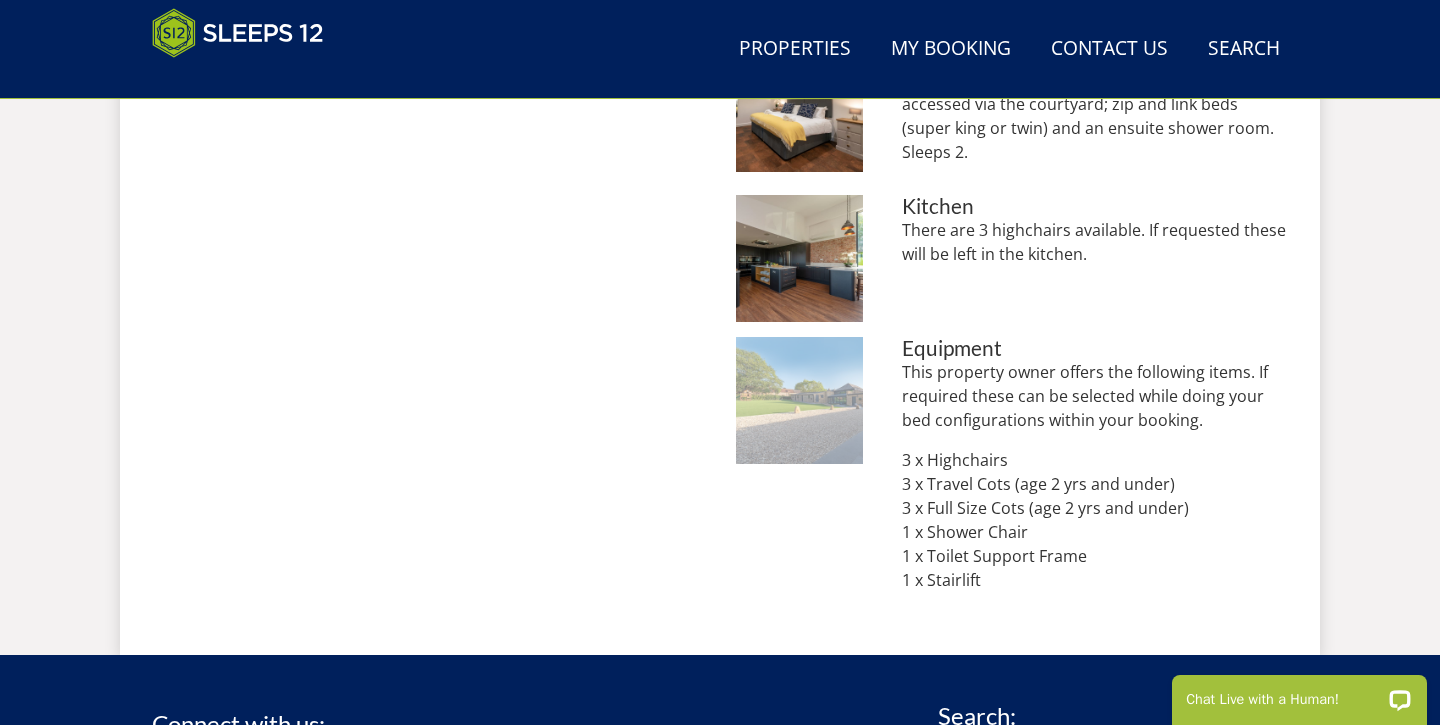 scroll, scrollTop: 2494, scrollLeft: 0, axis: vertical 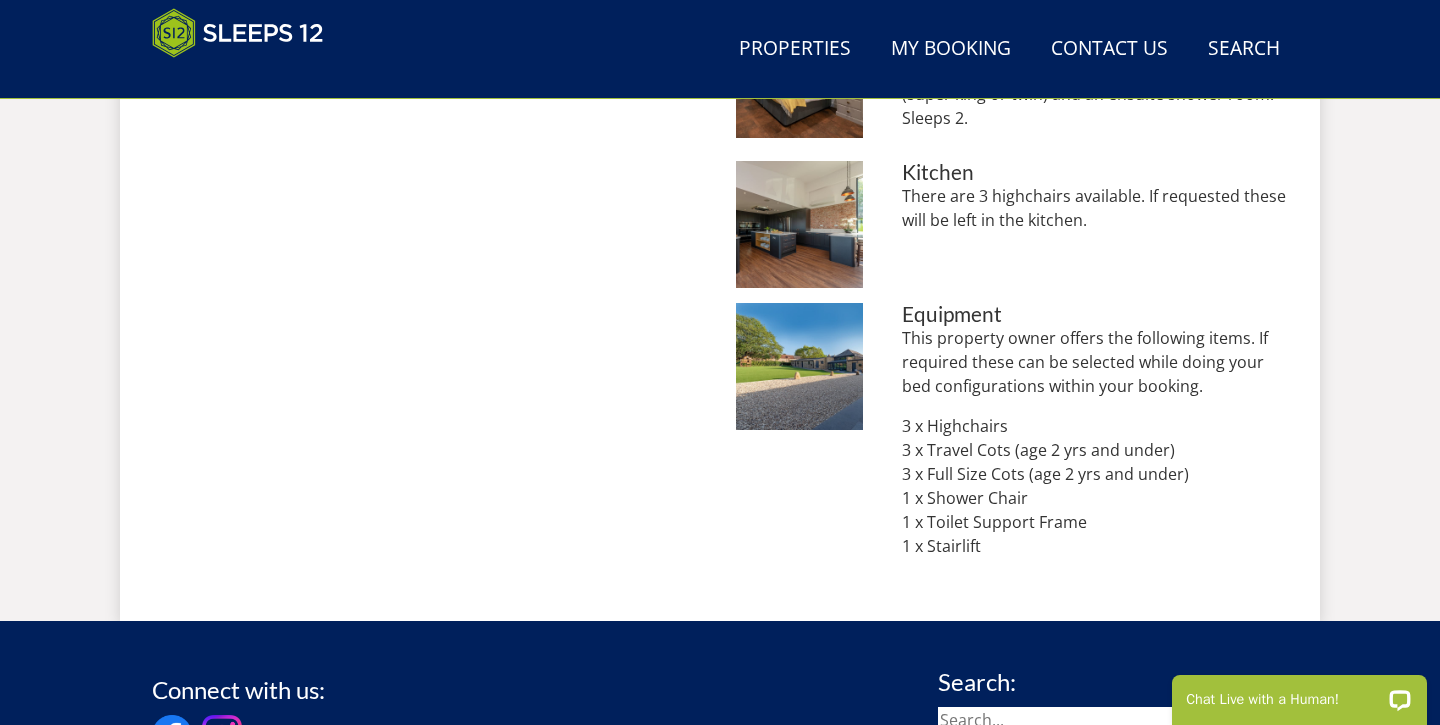 click at bounding box center [799, 366] 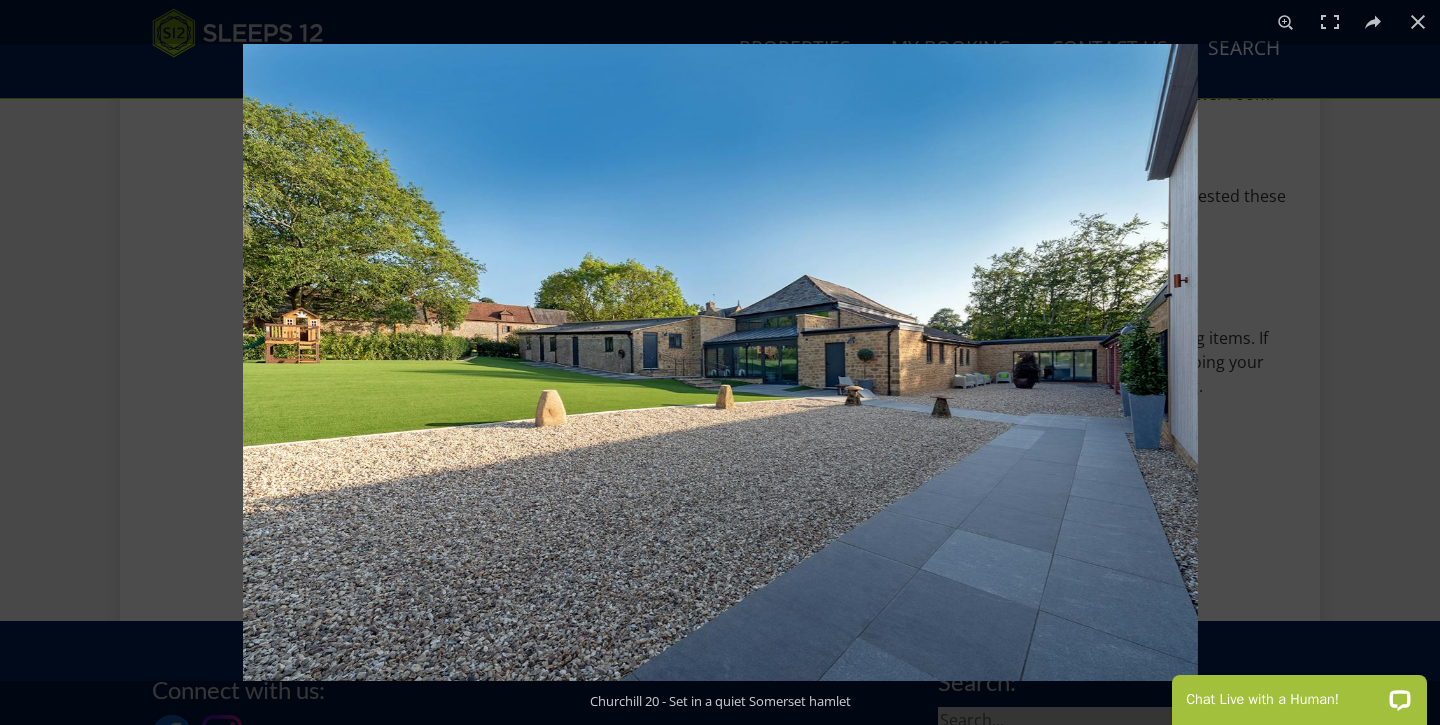click at bounding box center (720, 362) 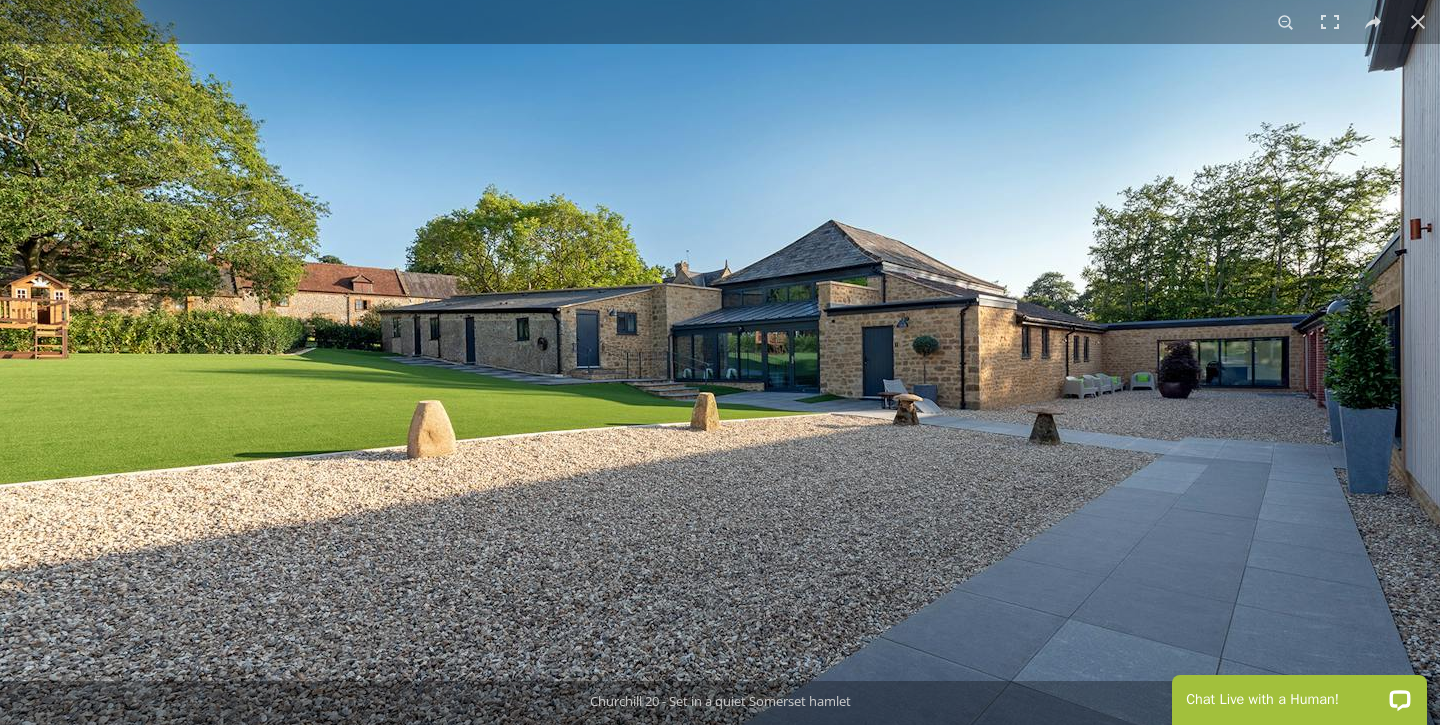 click at bounding box center [698, 357] 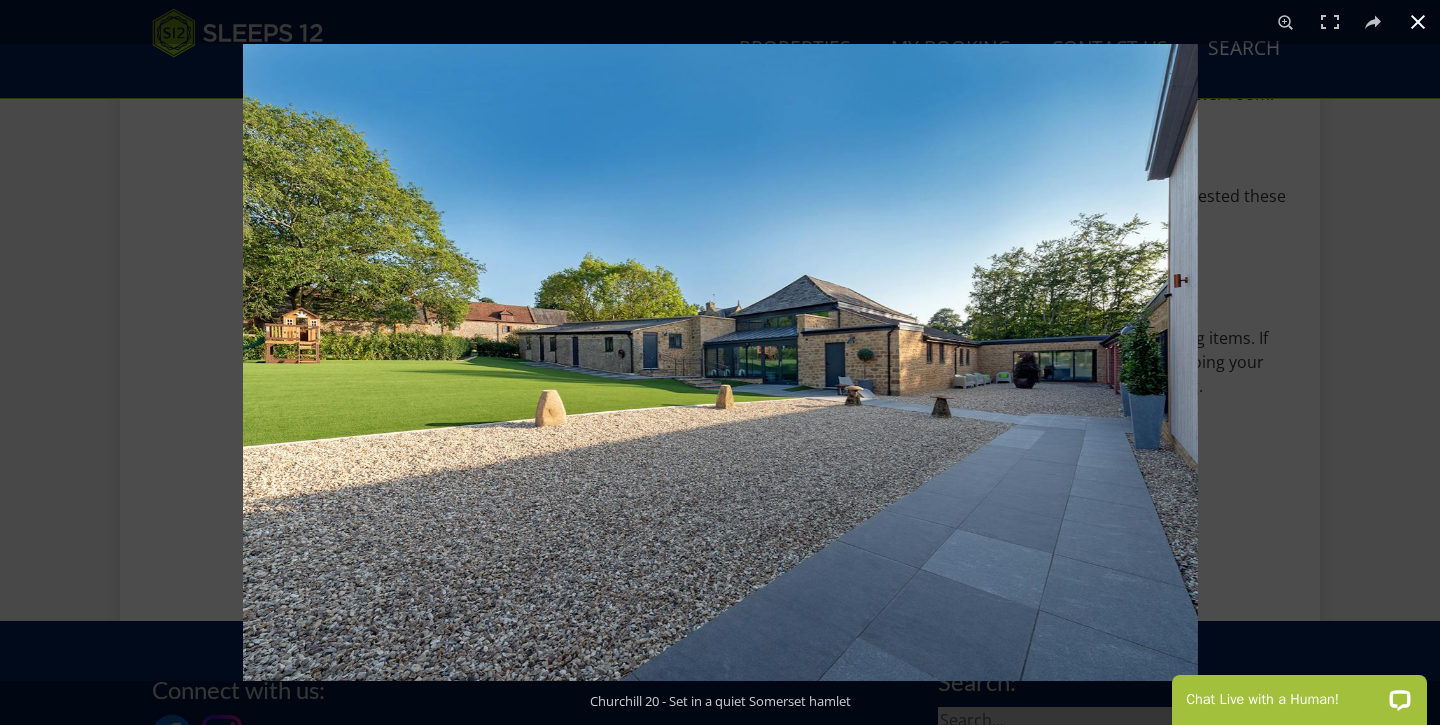 click at bounding box center (1418, 22) 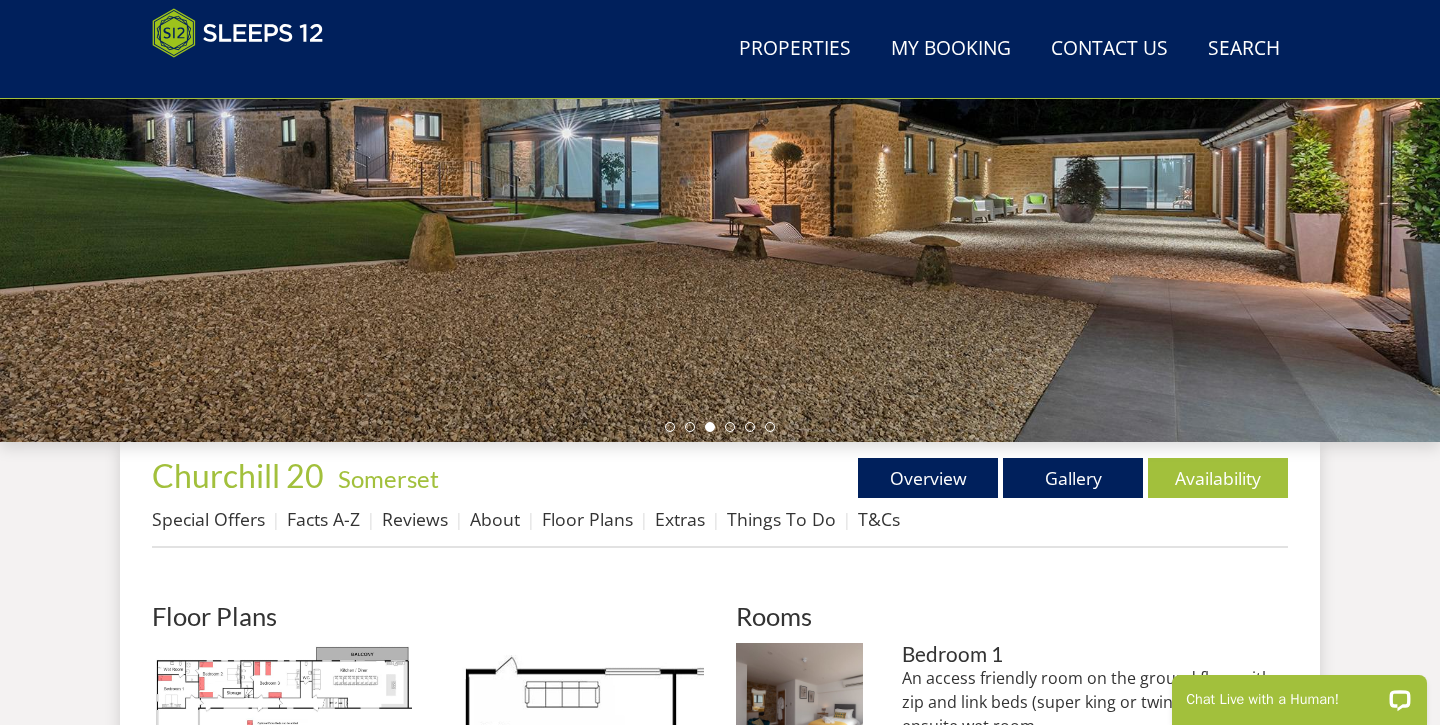 scroll, scrollTop: 397, scrollLeft: 0, axis: vertical 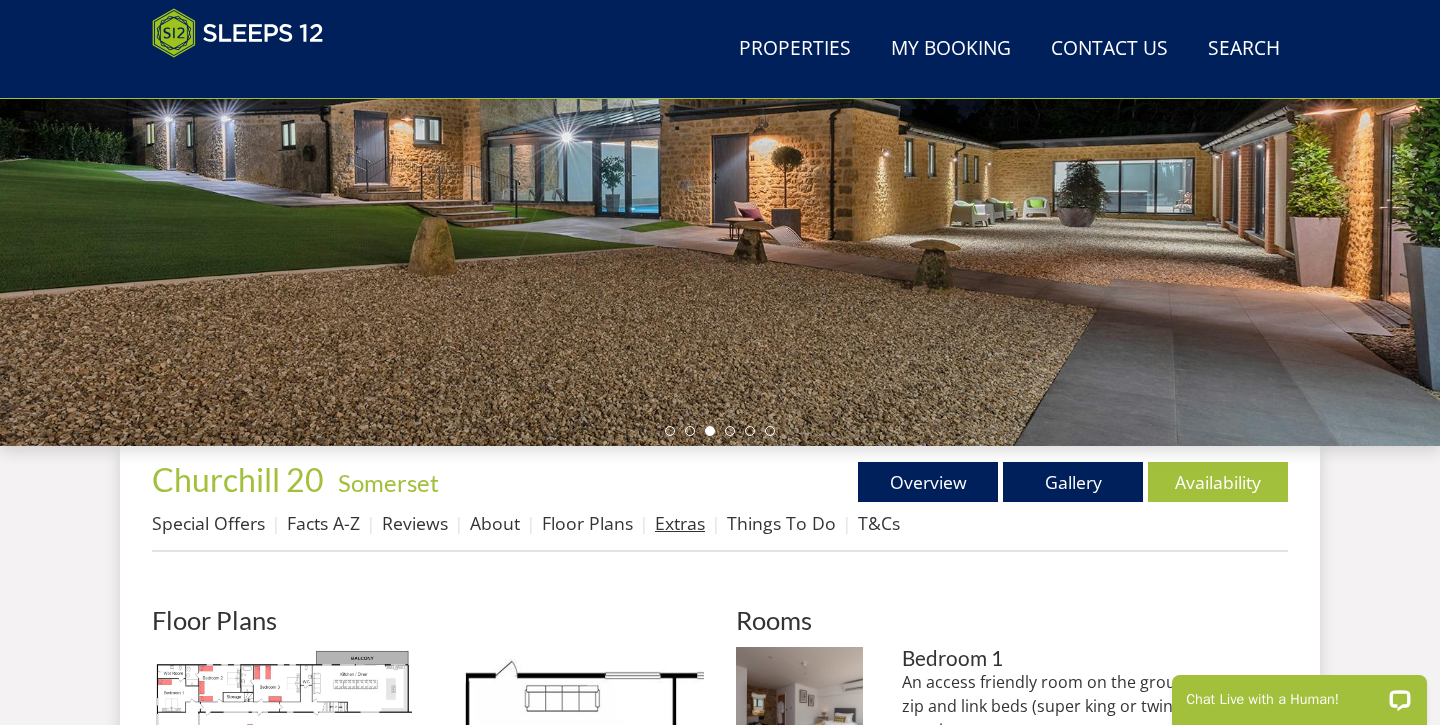 click on "Extras" at bounding box center [680, 523] 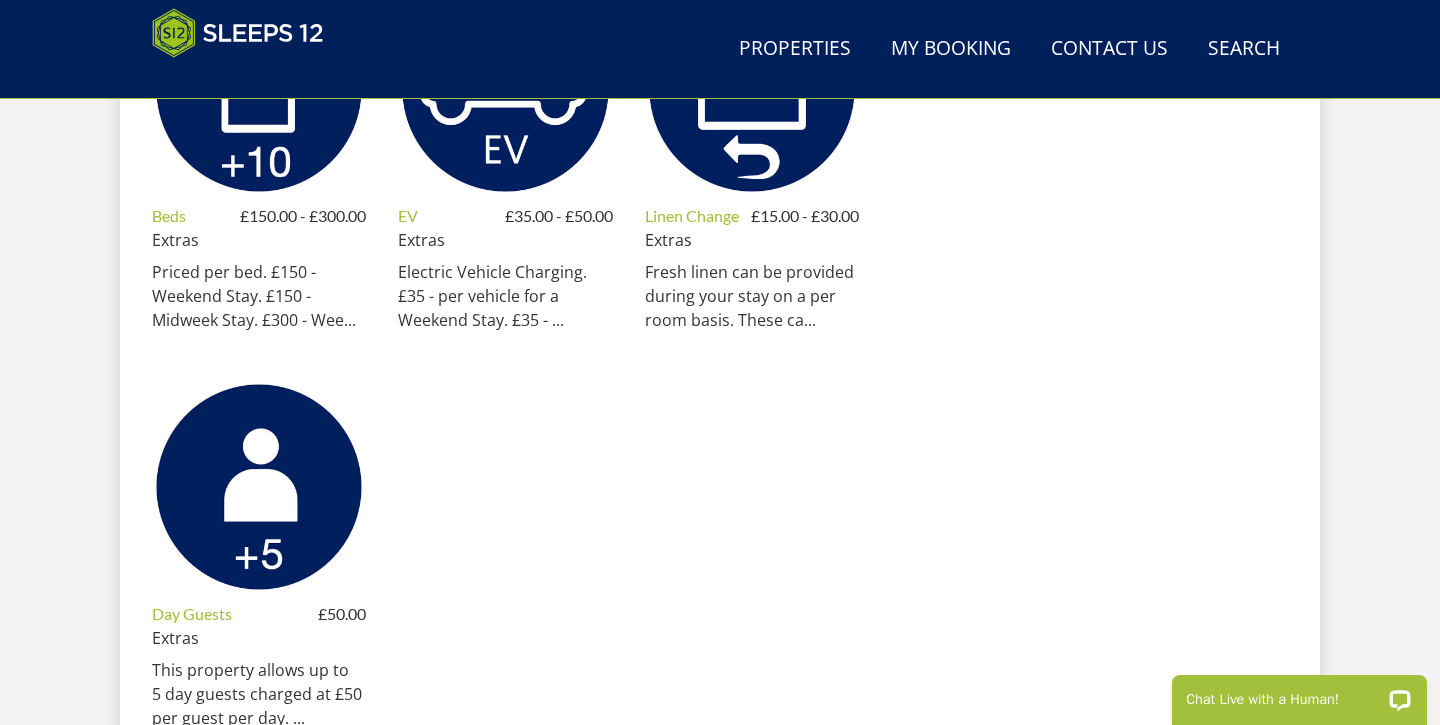 scroll, scrollTop: 888, scrollLeft: 0, axis: vertical 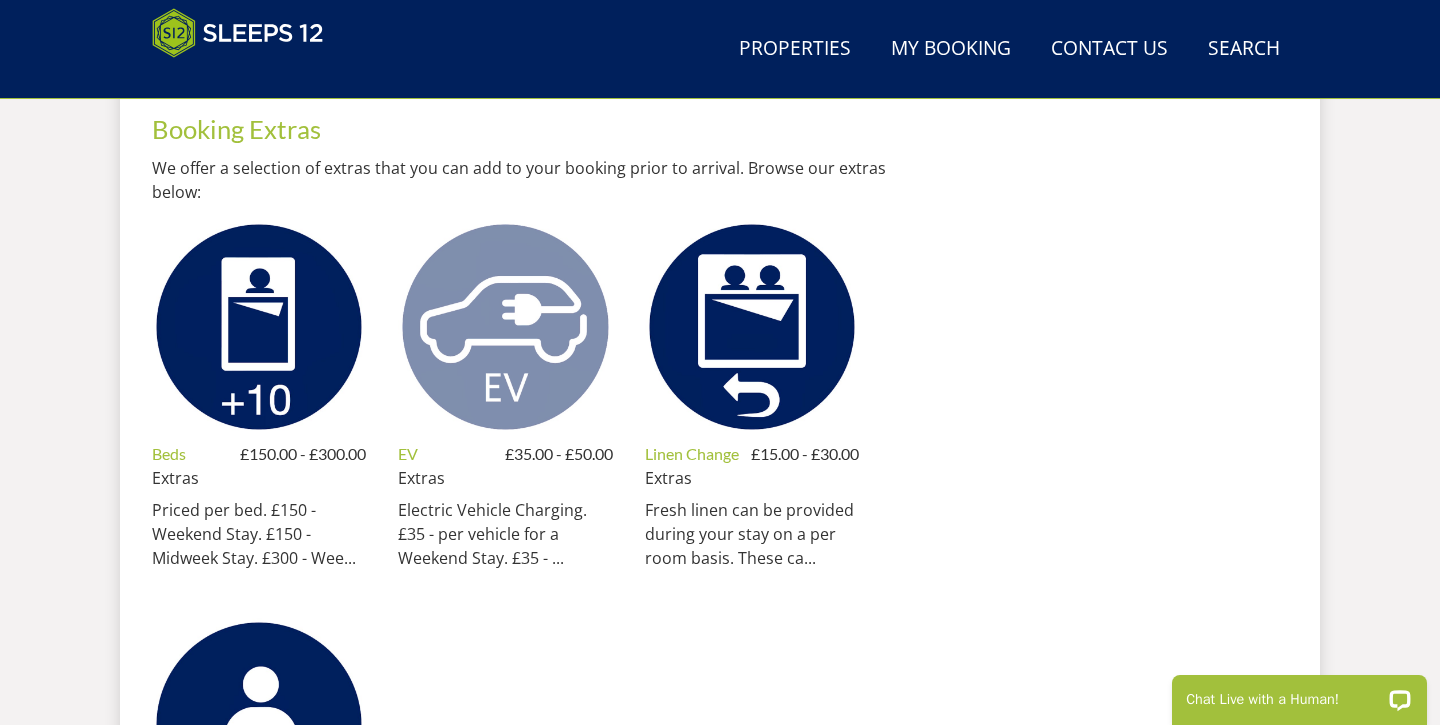 click at bounding box center [505, 327] 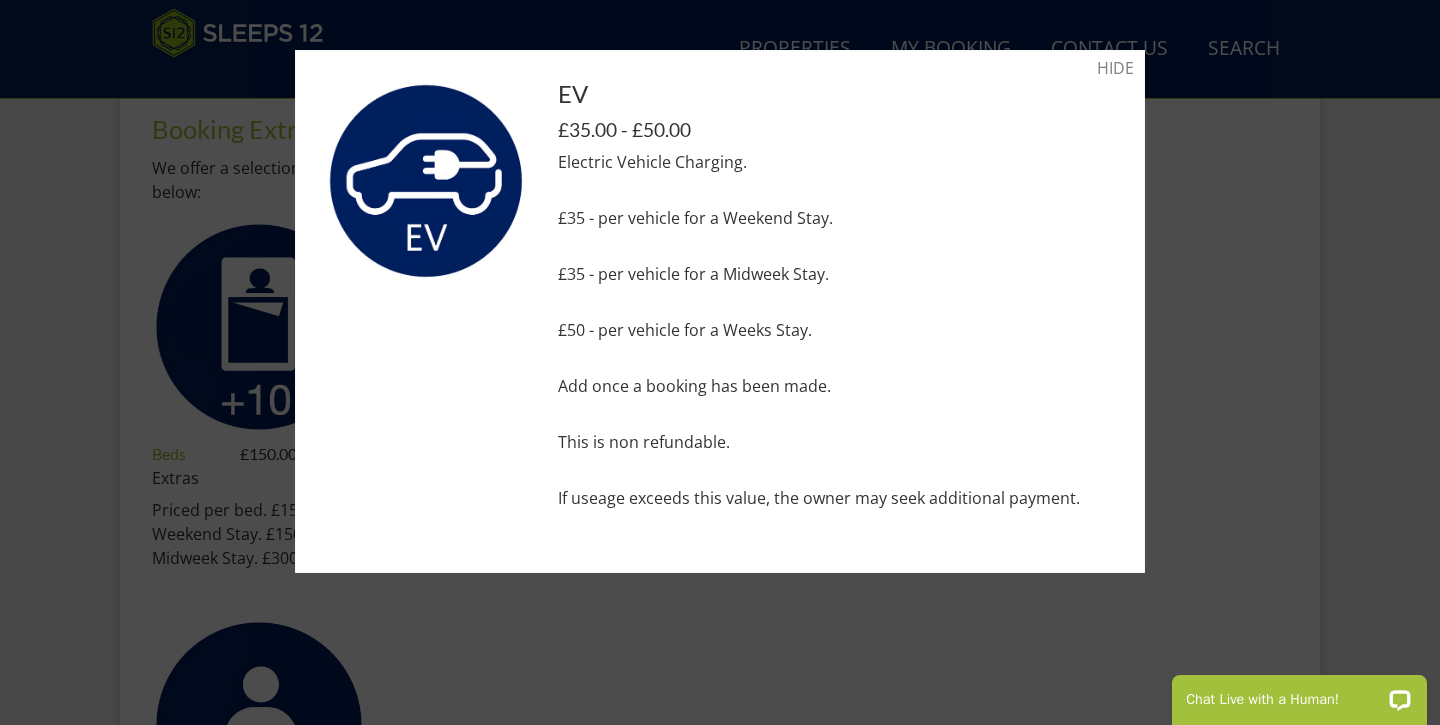 click on "£35 - per vehicle for a Weekend Stay." at bounding box center (836, 218) 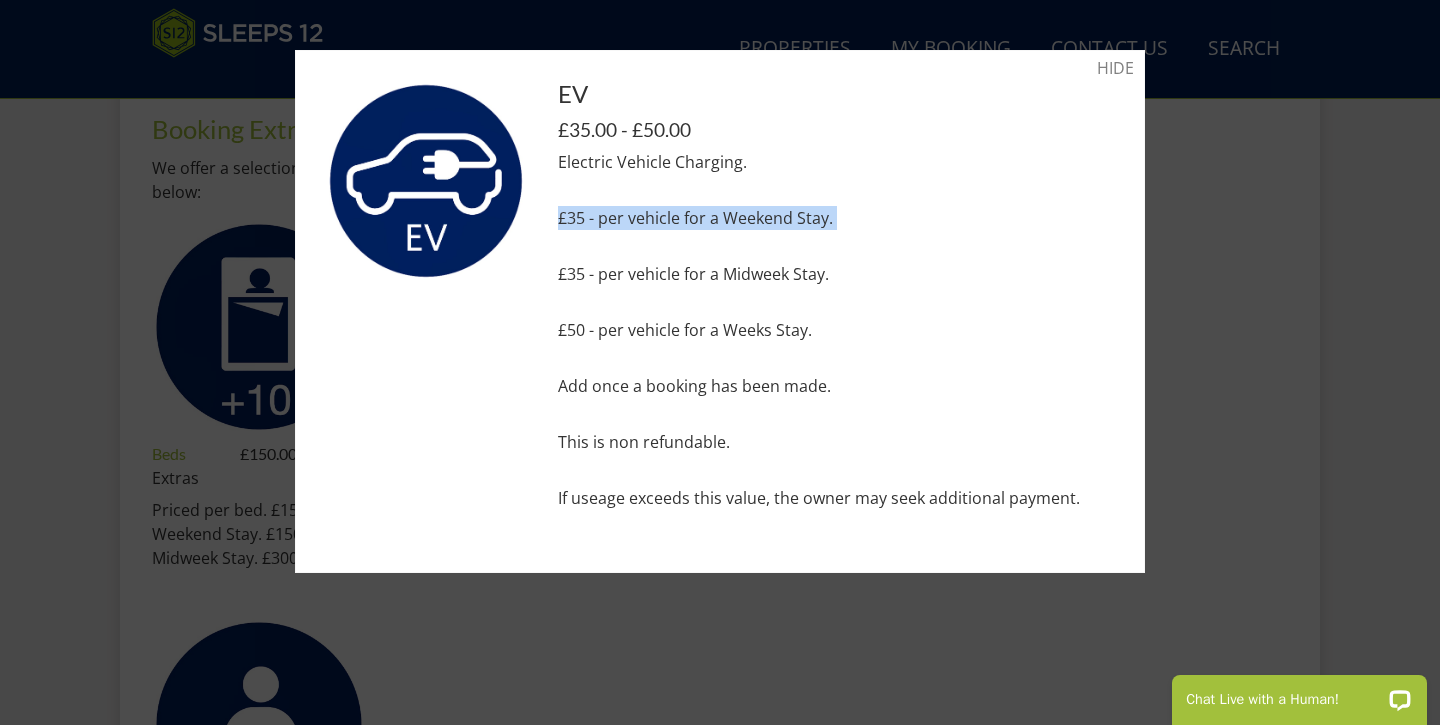 click on "£35 - per vehicle for a Weekend Stay." at bounding box center (836, 218) 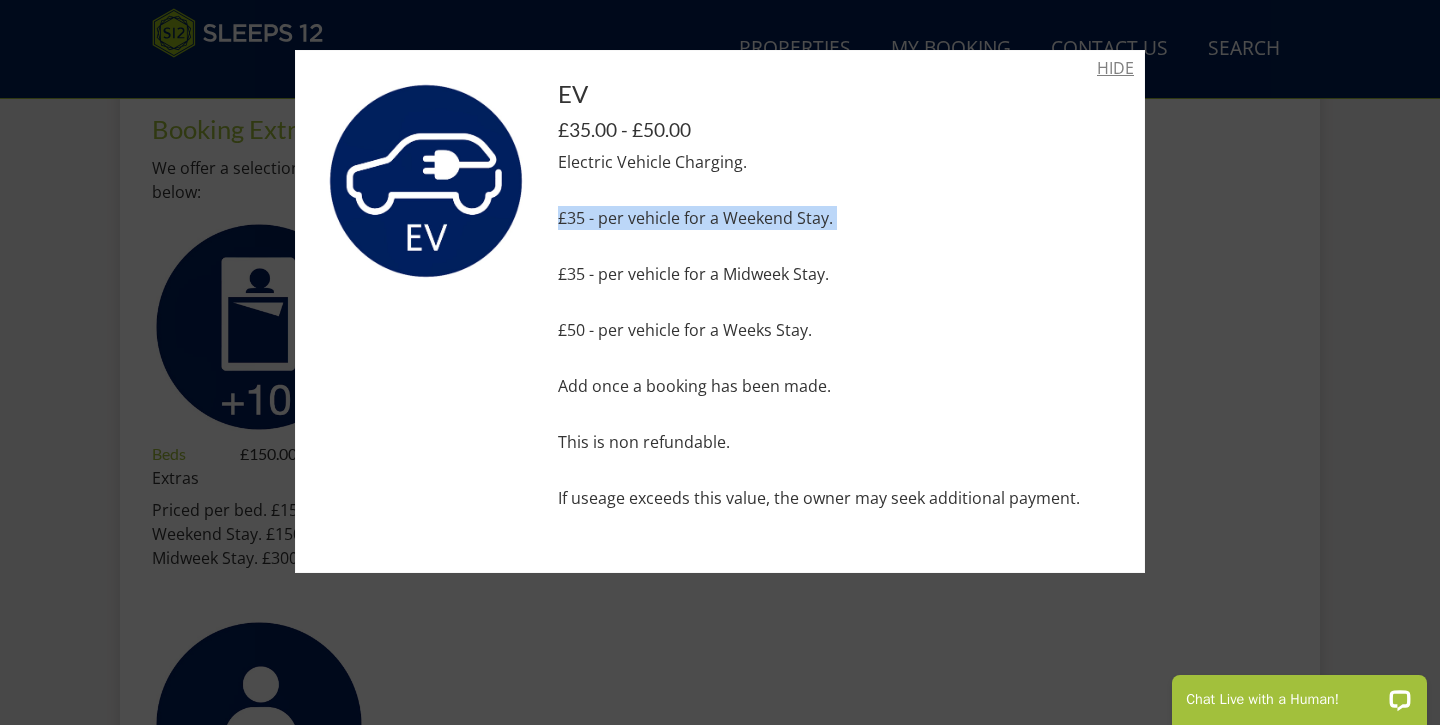 click on "HIDE" at bounding box center (1115, 68) 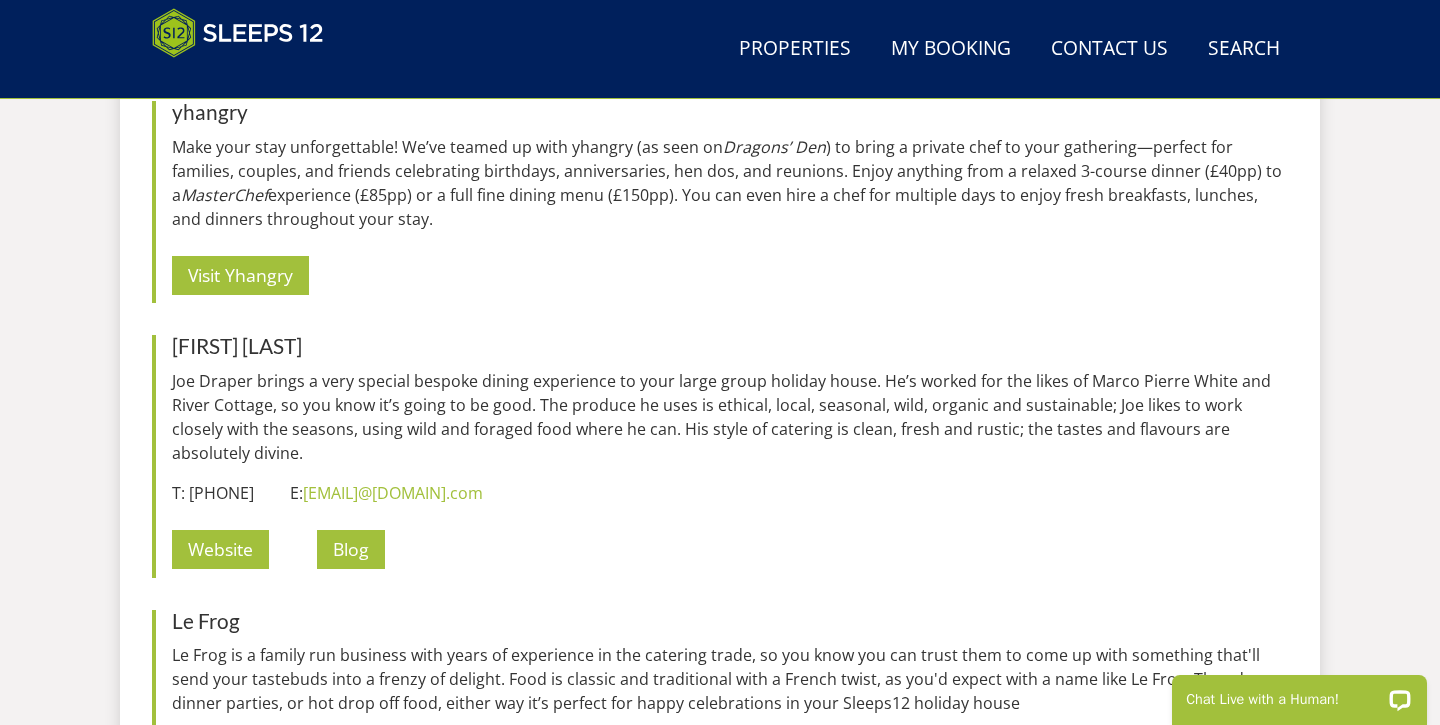 scroll, scrollTop: 2322, scrollLeft: 0, axis: vertical 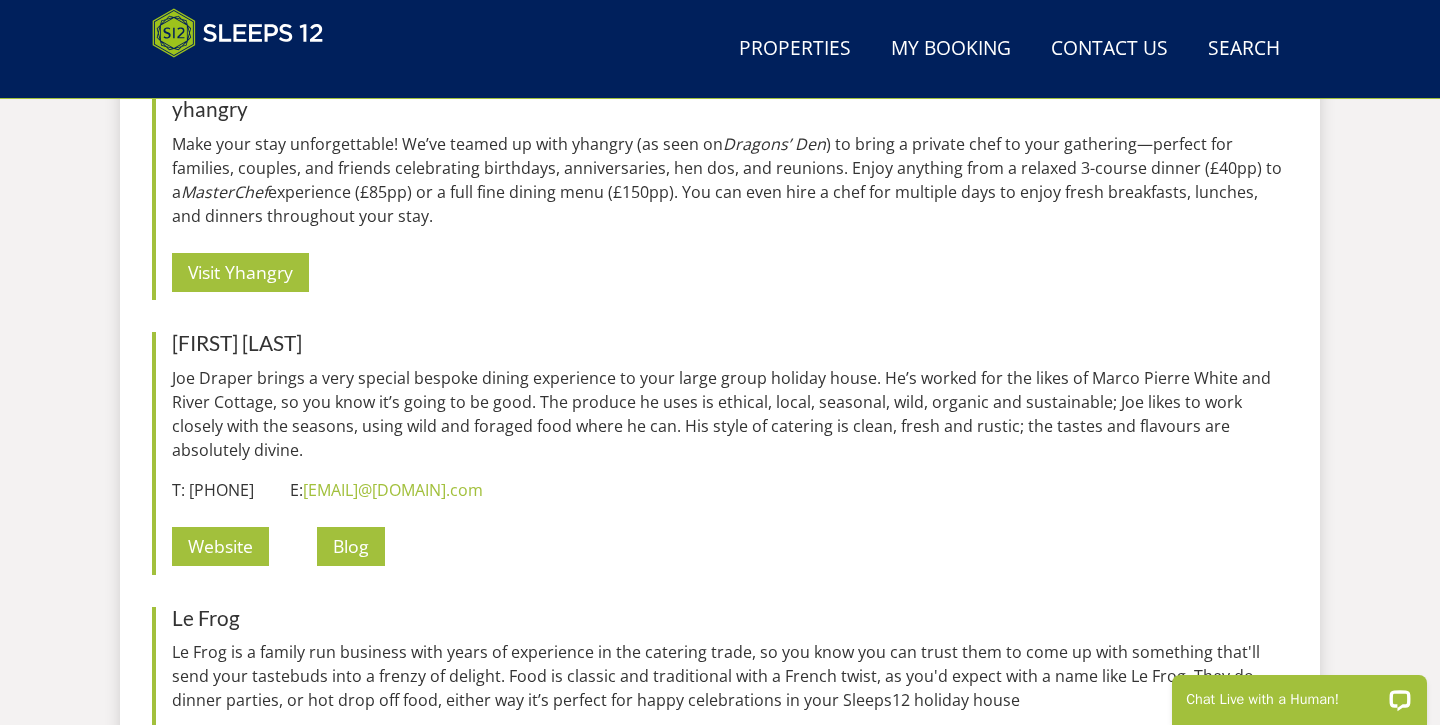 click on "Joe Draper brings a very special bespoke dining experience to your large group holiday house. He’s worked for the likes of Marco Pierre White and River Cottage, so you know it’s going to be good. The produce he uses is ethical, local, seasonal, wild, organic and sustainable; Joe likes to work closely with the seasons, using wild and foraged food where he can. His style of catering is clean, fresh and rustic; the tastes and flavours are absolutely divine." at bounding box center (730, 414) 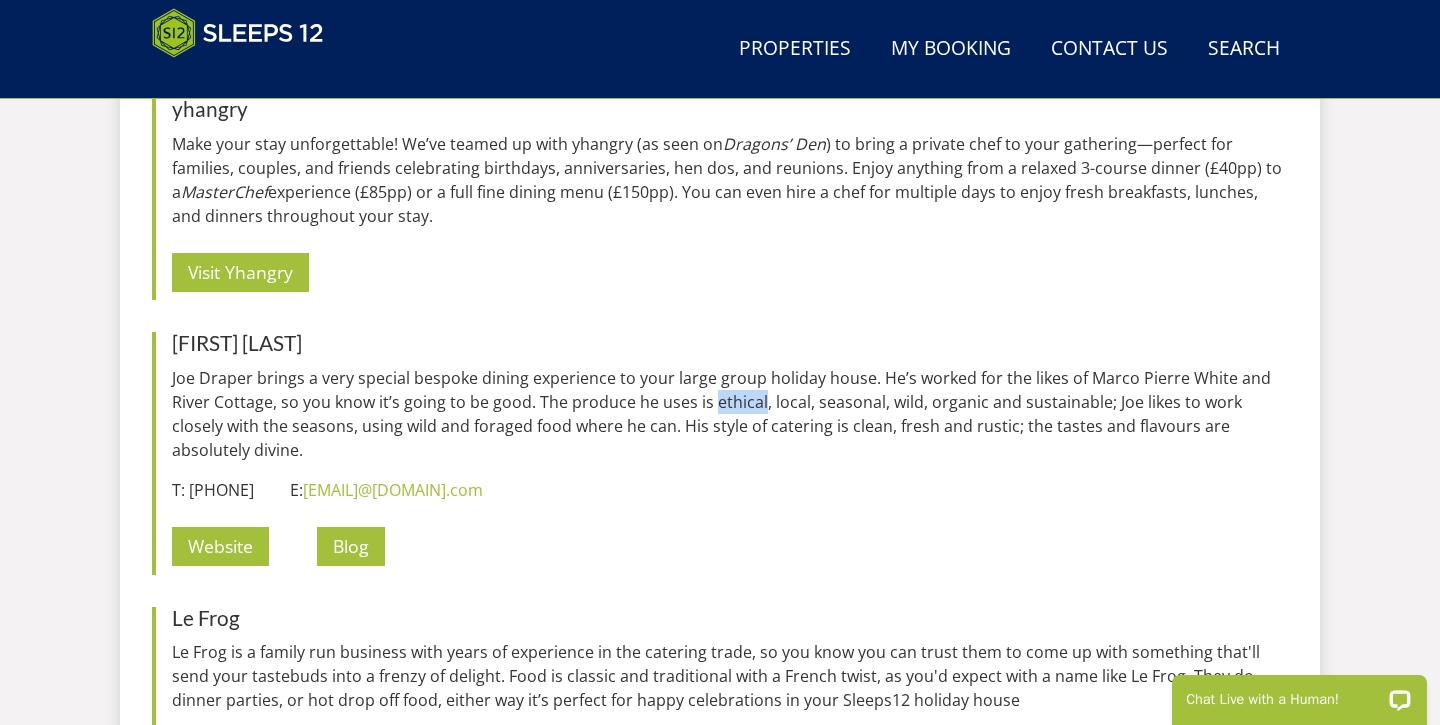 click on "Joe Draper brings a very special bespoke dining experience to your large group holiday house. He’s worked for the likes of Marco Pierre White and River Cottage, so you know it’s going to be good. The produce he uses is ethical, local, seasonal, wild, organic and sustainable; Joe likes to work closely with the seasons, using wild and foraged food where he can. His style of catering is clean, fresh and rustic; the tastes and flavours are absolutely divine." at bounding box center (730, 414) 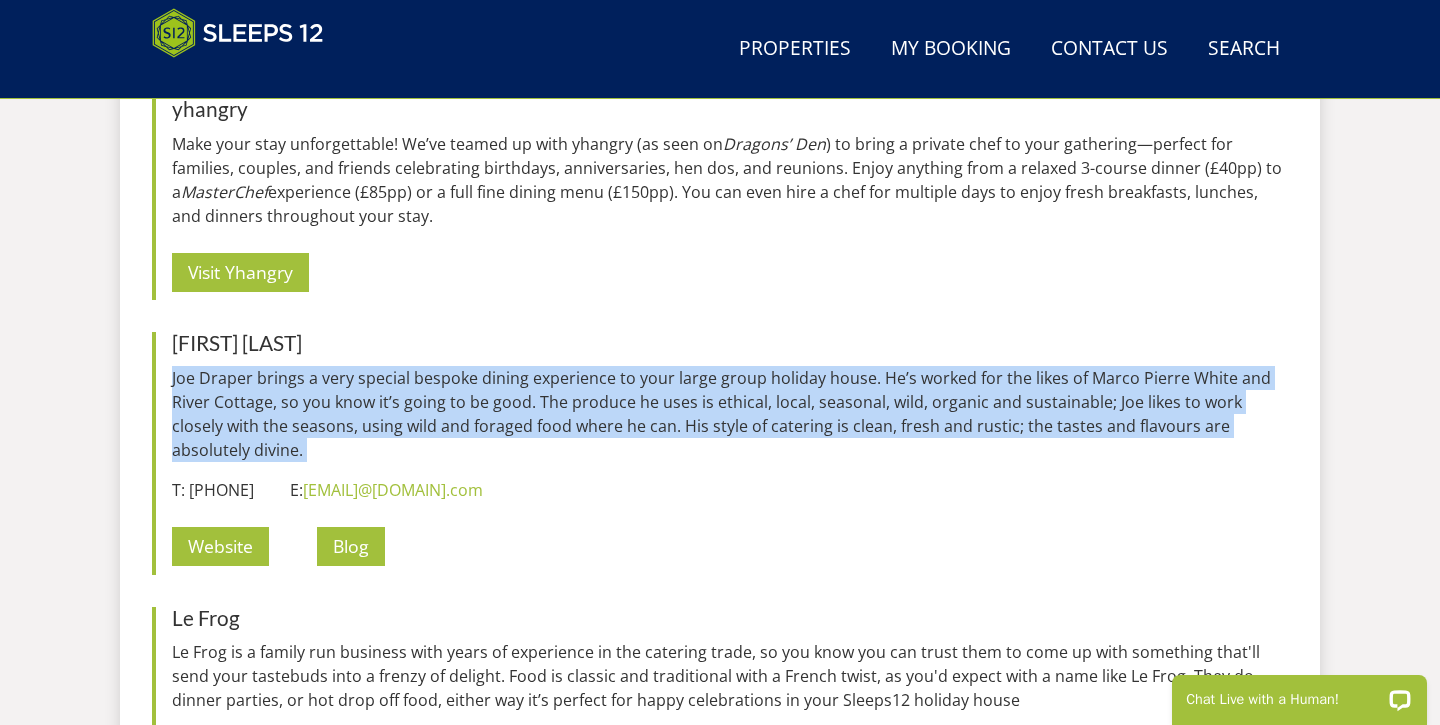 click on "Joe Draper brings a very special bespoke dining experience to your large group holiday house. He’s worked for the likes of Marco Pierre White and River Cottage, so you know it’s going to be good. The produce he uses is ethical, local, seasonal, wild, organic and sustainable; Joe likes to work closely with the seasons, using wild and foraged food where he can. His style of catering is clean, fresh and rustic; the tastes and flavours are absolutely divine." at bounding box center [730, 414] 